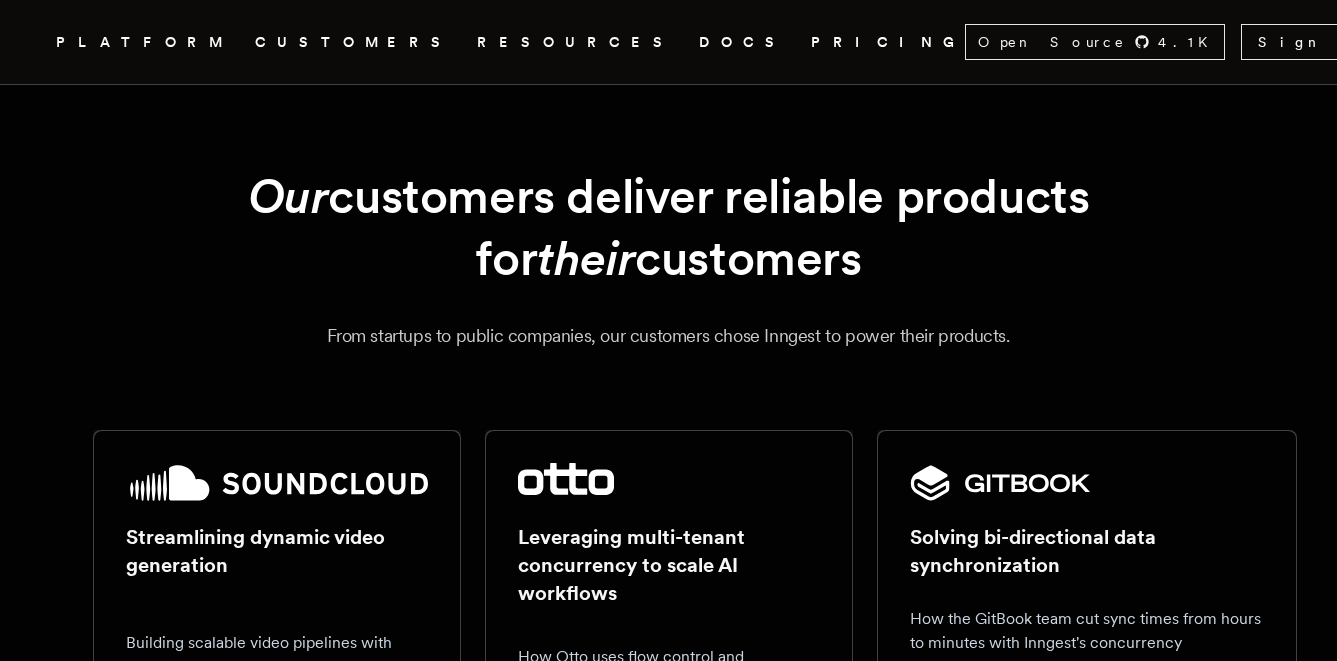 scroll, scrollTop: 140, scrollLeft: 0, axis: vertical 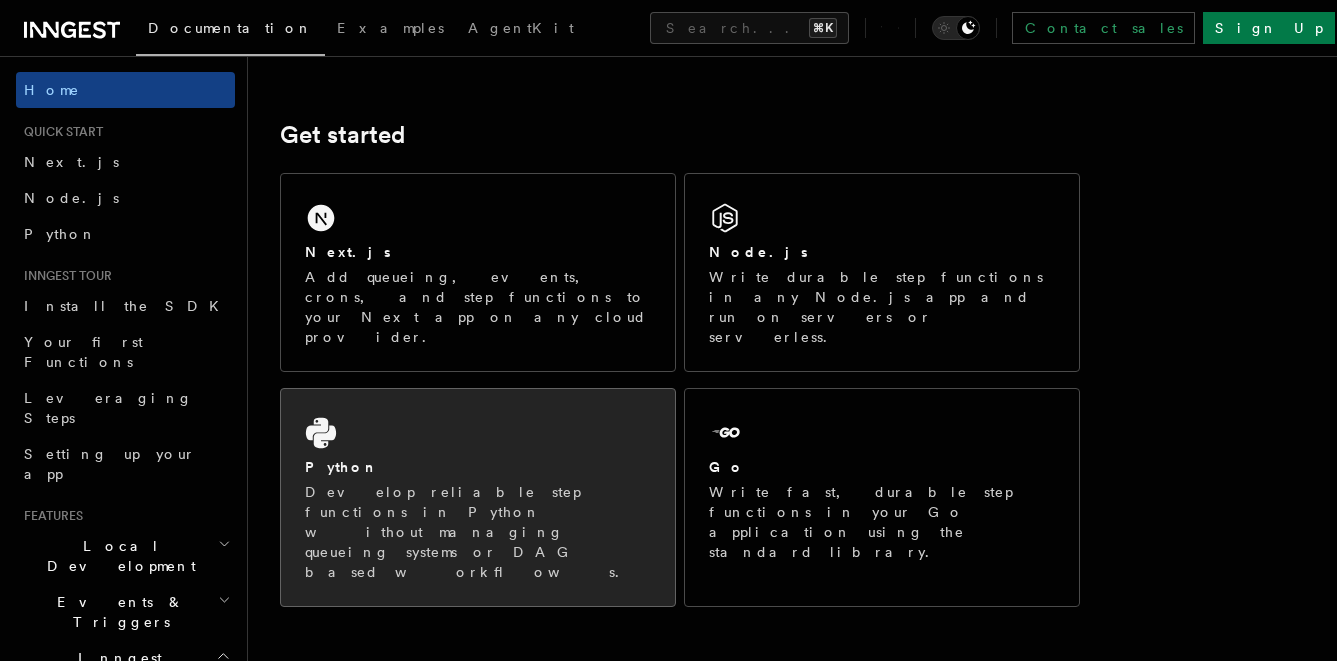 click on "Python Develop reliable step functions in Python without managing queueing systems or DAG based workflows." at bounding box center (478, 497) 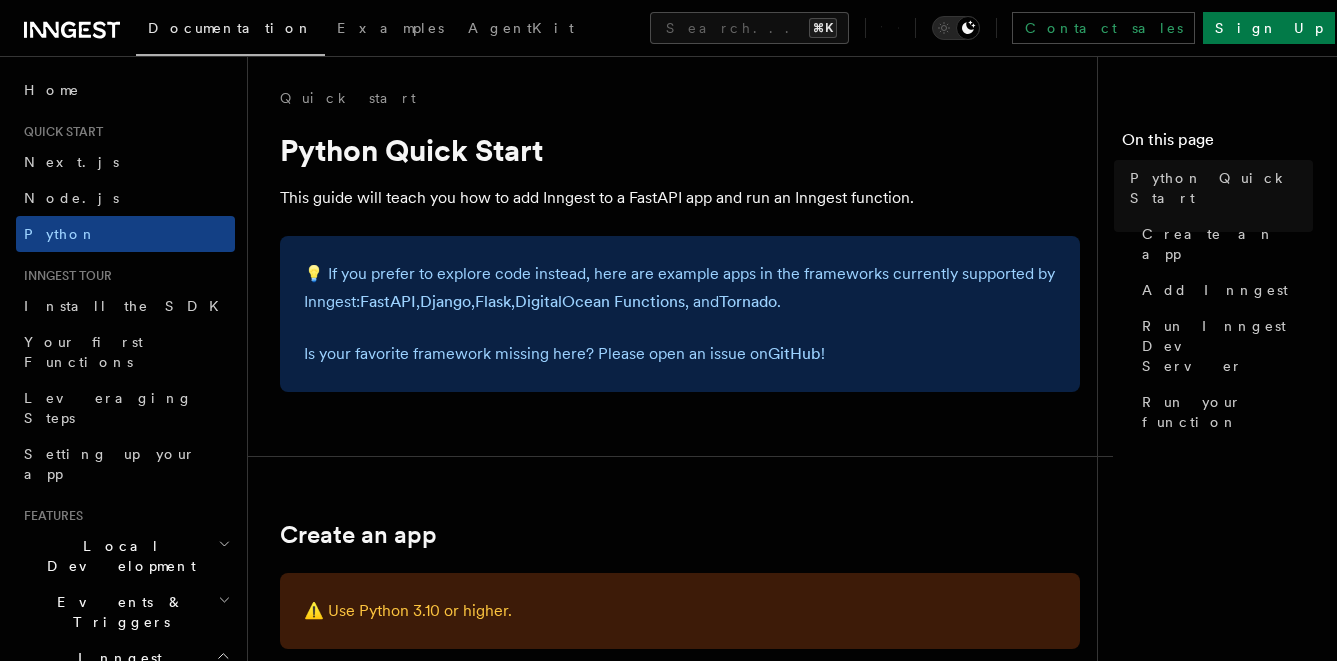 scroll, scrollTop: 19, scrollLeft: 0, axis: vertical 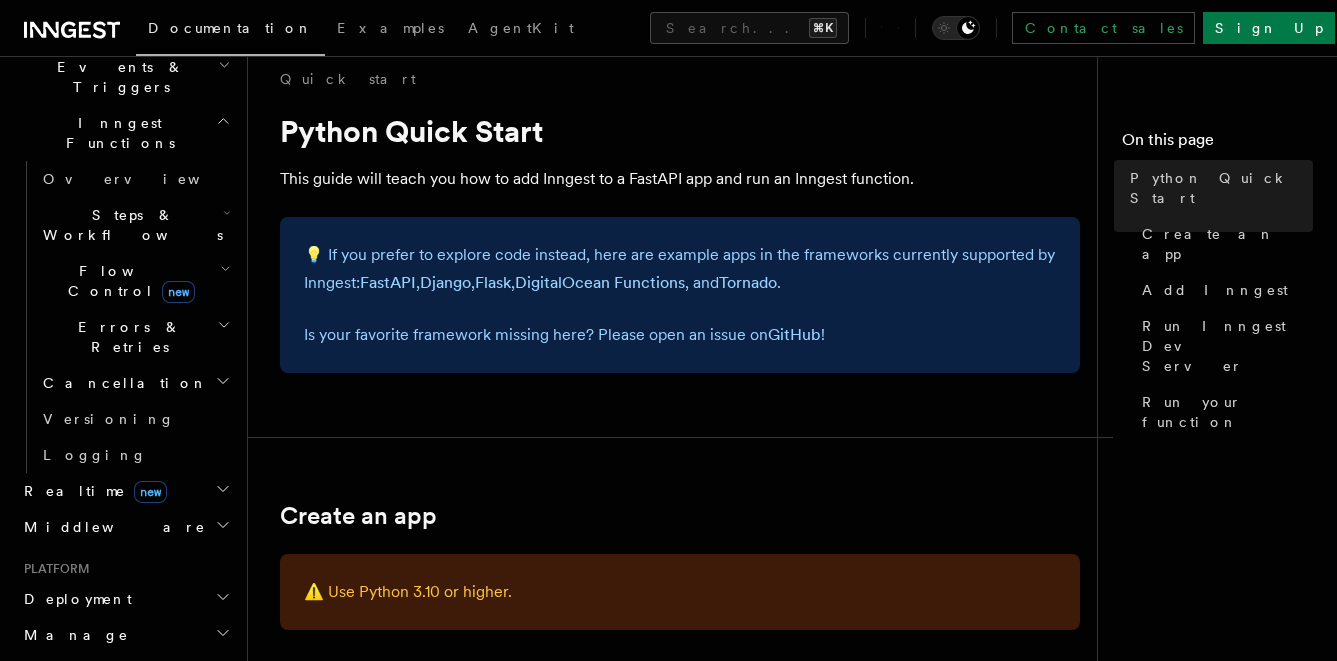 click on "Realtime new" at bounding box center (125, 491) 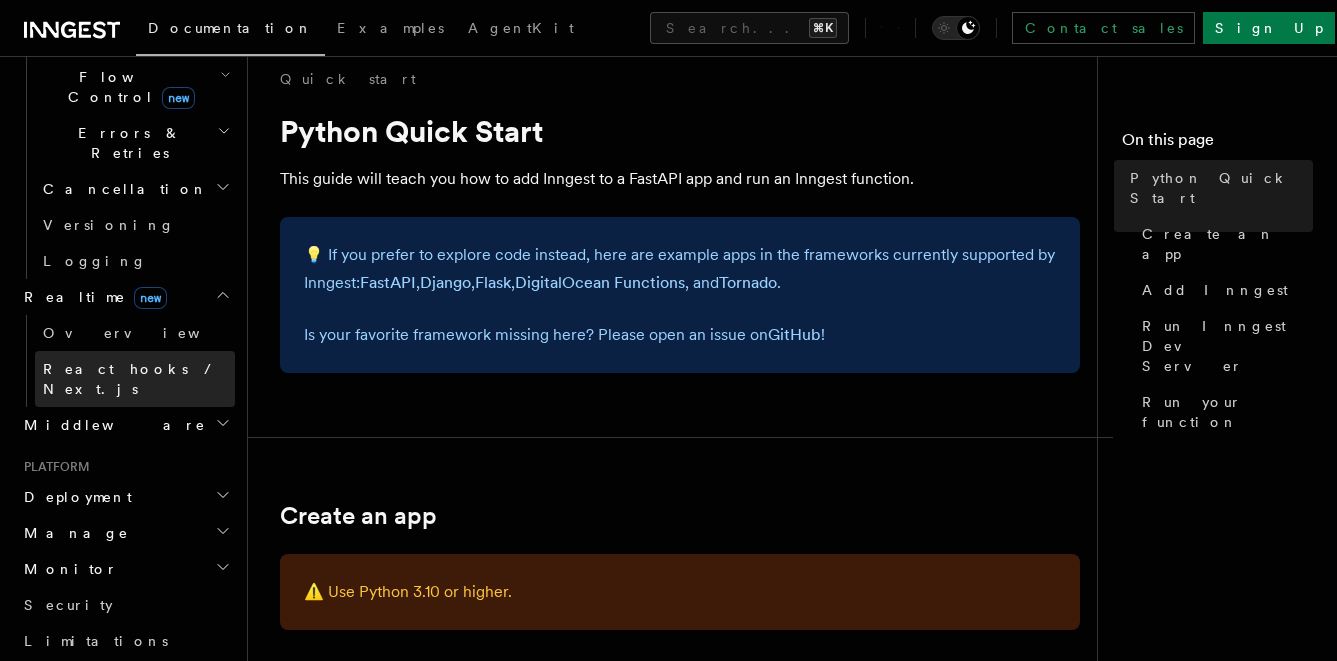 scroll, scrollTop: 723, scrollLeft: 0, axis: vertical 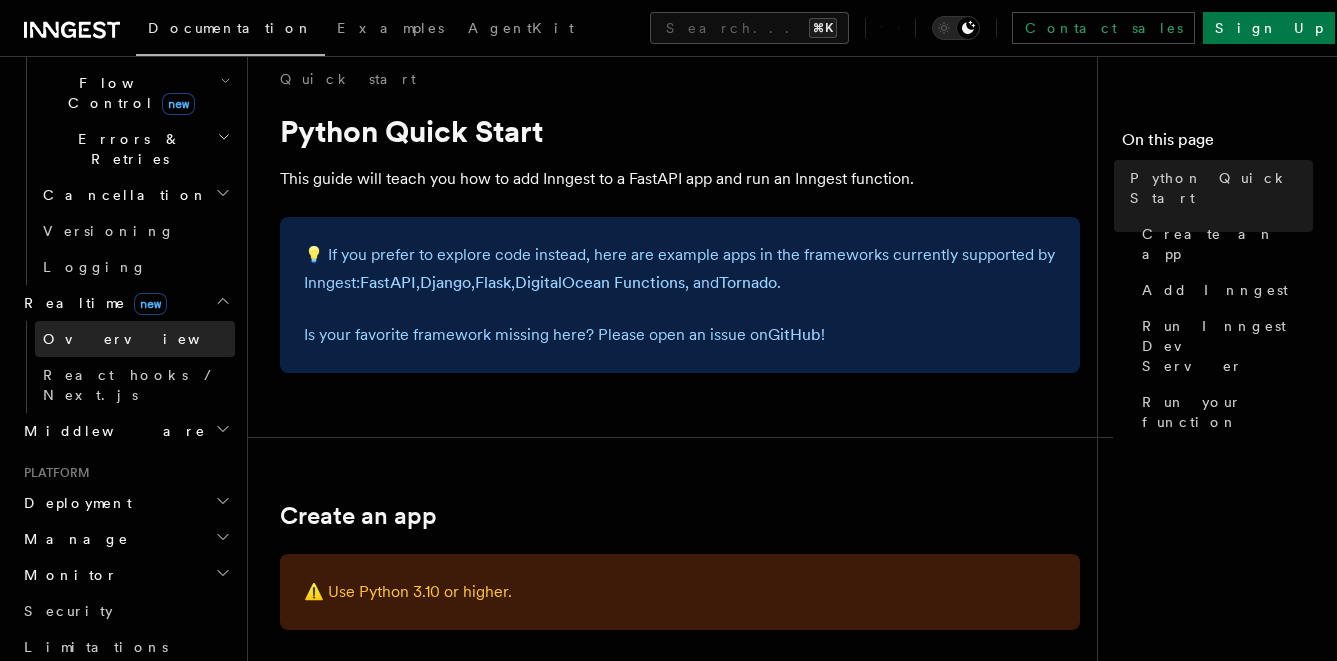 click on "Overview" at bounding box center [146, 339] 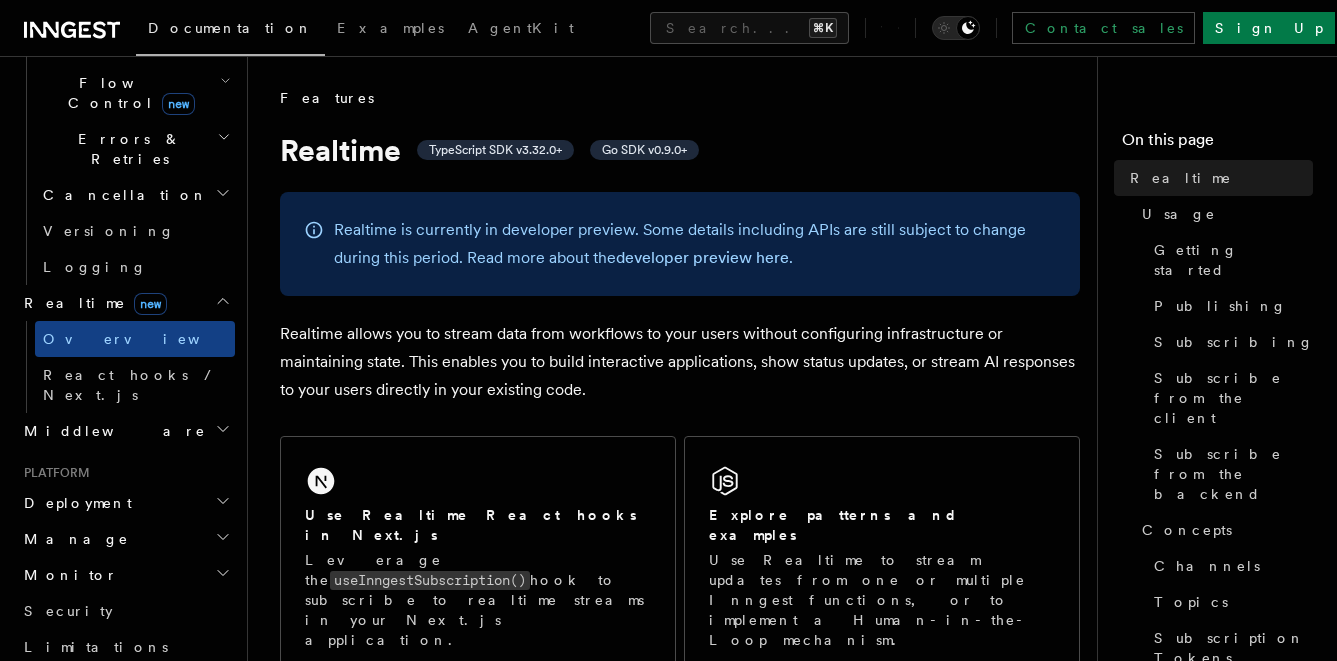 click on "Realtime allows you to stream data from workflows to your users without configuring infrastructure or maintaining state. This enables you to build interactive applications, show status updates, or stream AI responses to your users directly in your existing code." at bounding box center [680, 362] 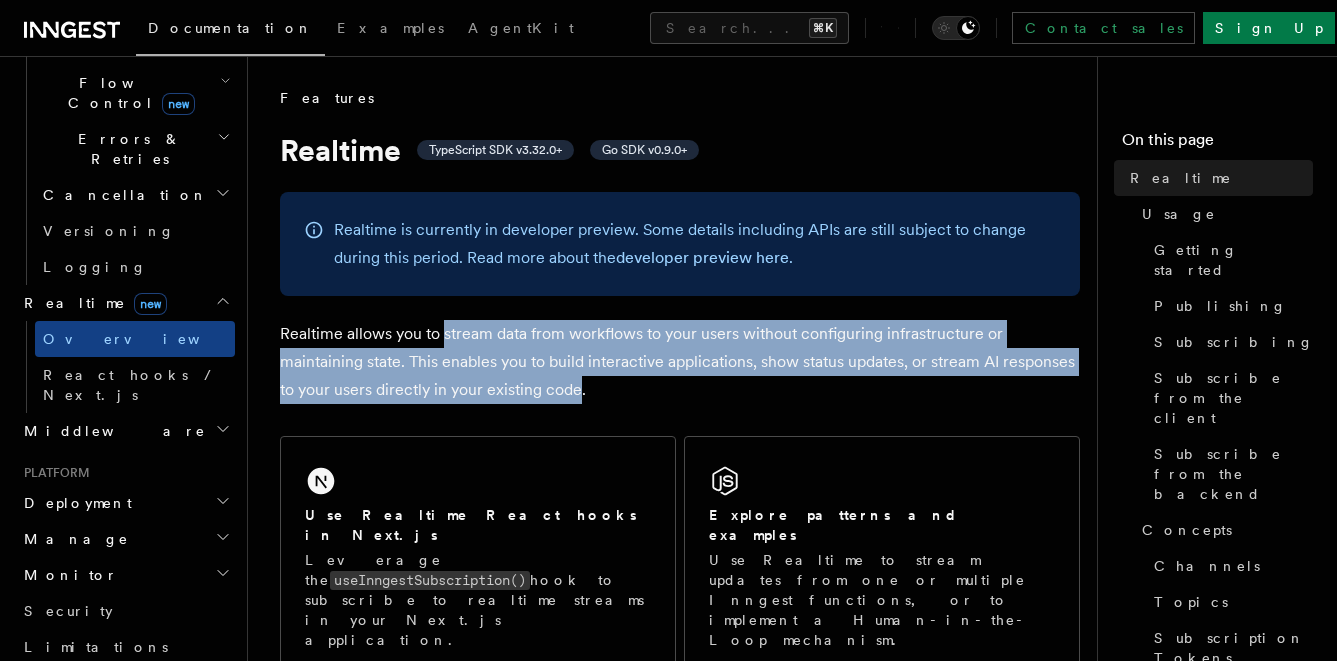 drag, startPoint x: 448, startPoint y: 340, endPoint x: 548, endPoint y: 384, distance: 109.252 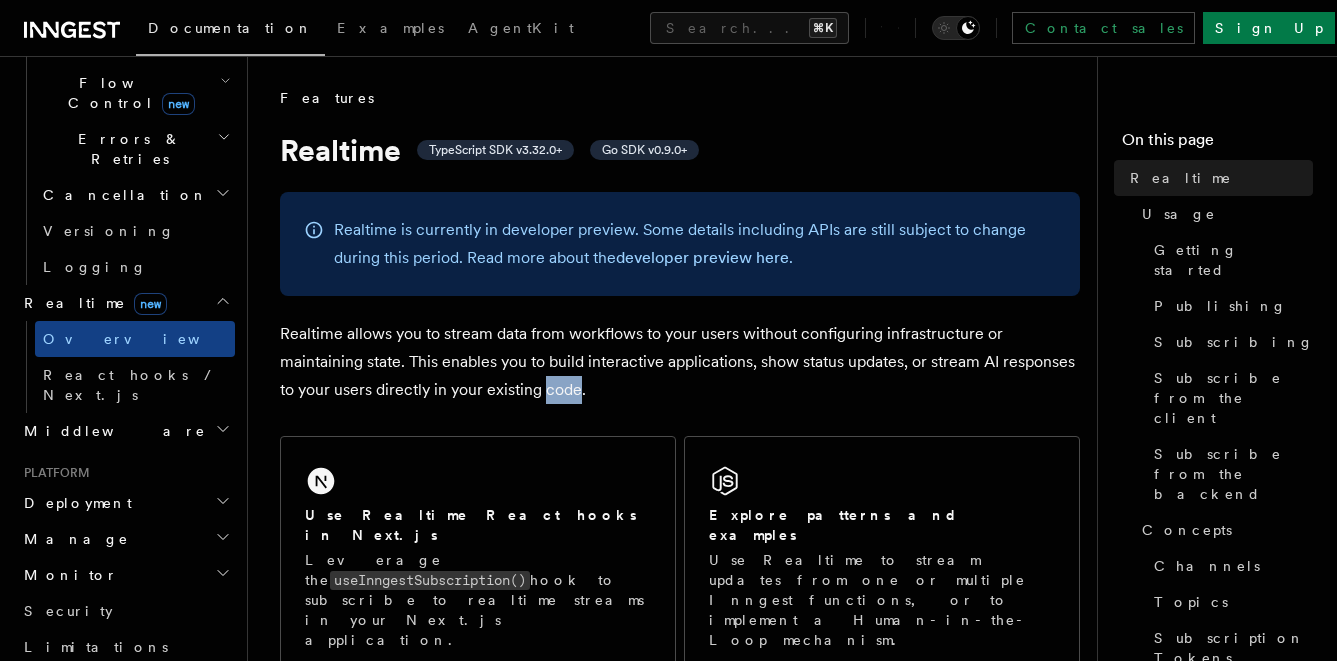 click on "Realtime allows you to stream data from workflows to your users without configuring infrastructure or maintaining state. This enables you to build interactive applications, show status updates, or stream AI responses to your users directly in your existing code." at bounding box center [680, 362] 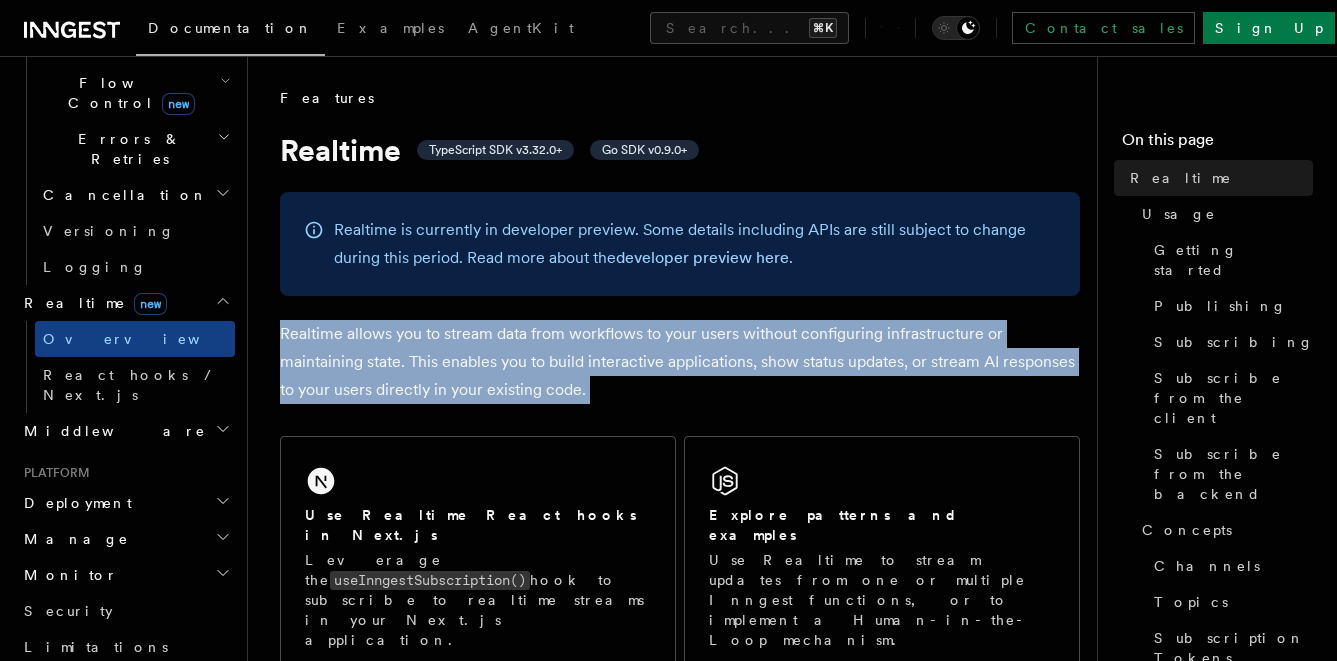 drag, startPoint x: 548, startPoint y: 384, endPoint x: 541, endPoint y: 330, distance: 54.451813 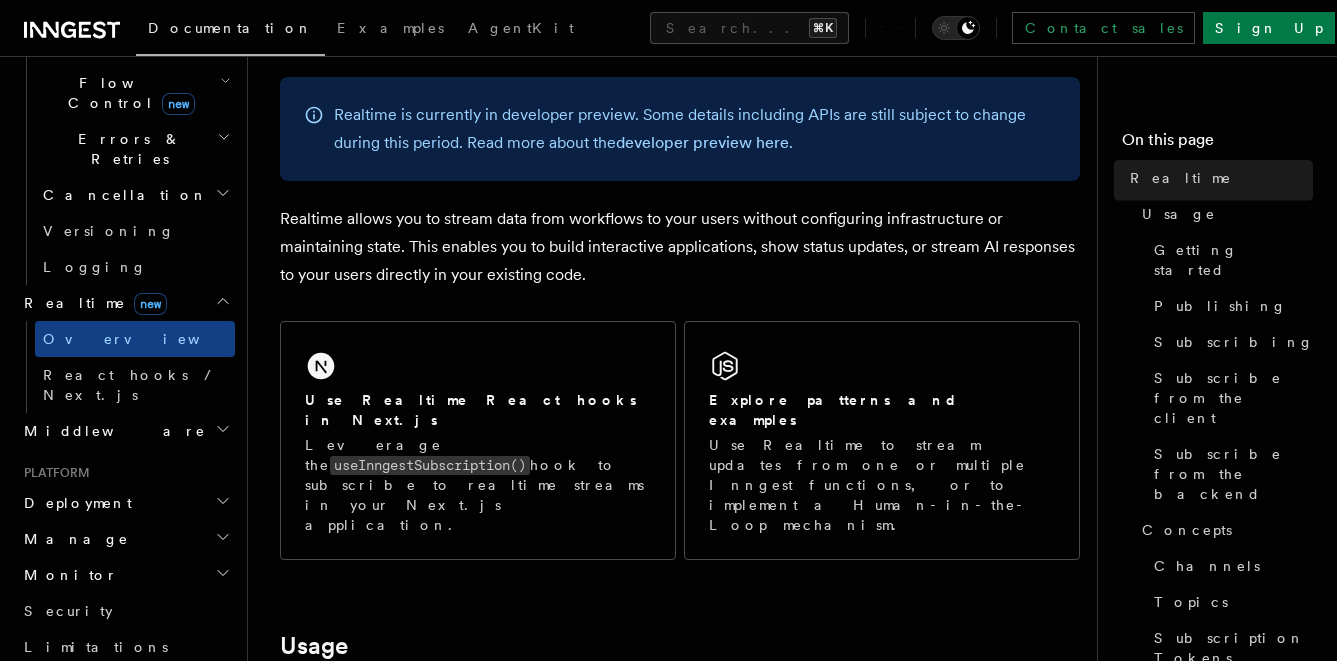 scroll, scrollTop: 189, scrollLeft: 0, axis: vertical 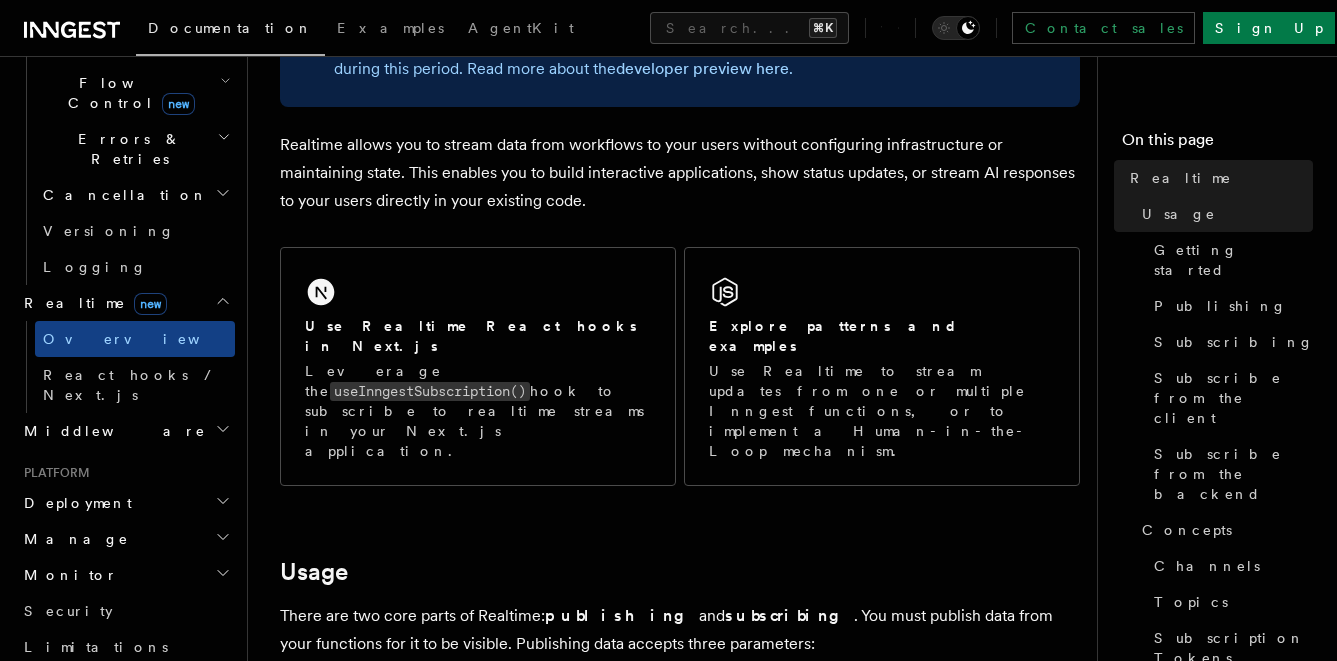 click on "Realtime allows you to stream data from workflows to your users without configuring infrastructure or maintaining state. This enables you to build interactive applications, show status updates, or stream AI responses to your users directly in your existing code." at bounding box center [680, 173] 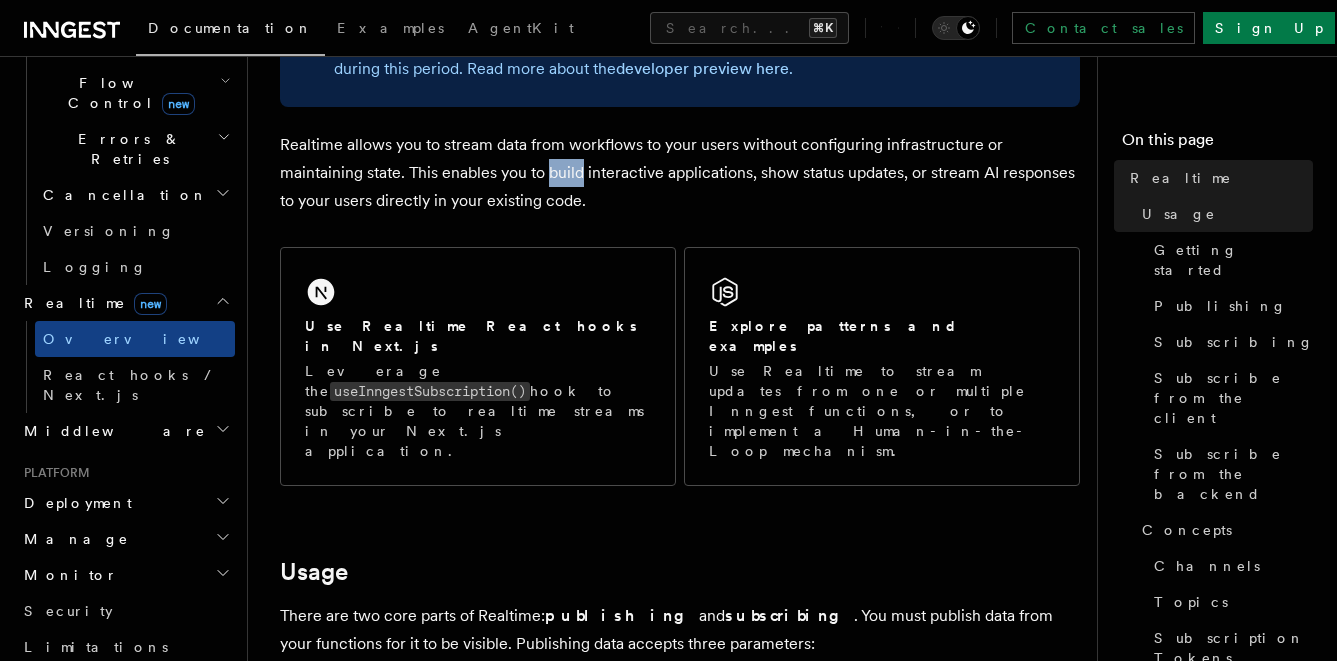 click on "Realtime allows you to stream data from workflows to your users without configuring infrastructure or maintaining state. This enables you to build interactive applications, show status updates, or stream AI responses to your users directly in your existing code." at bounding box center (680, 173) 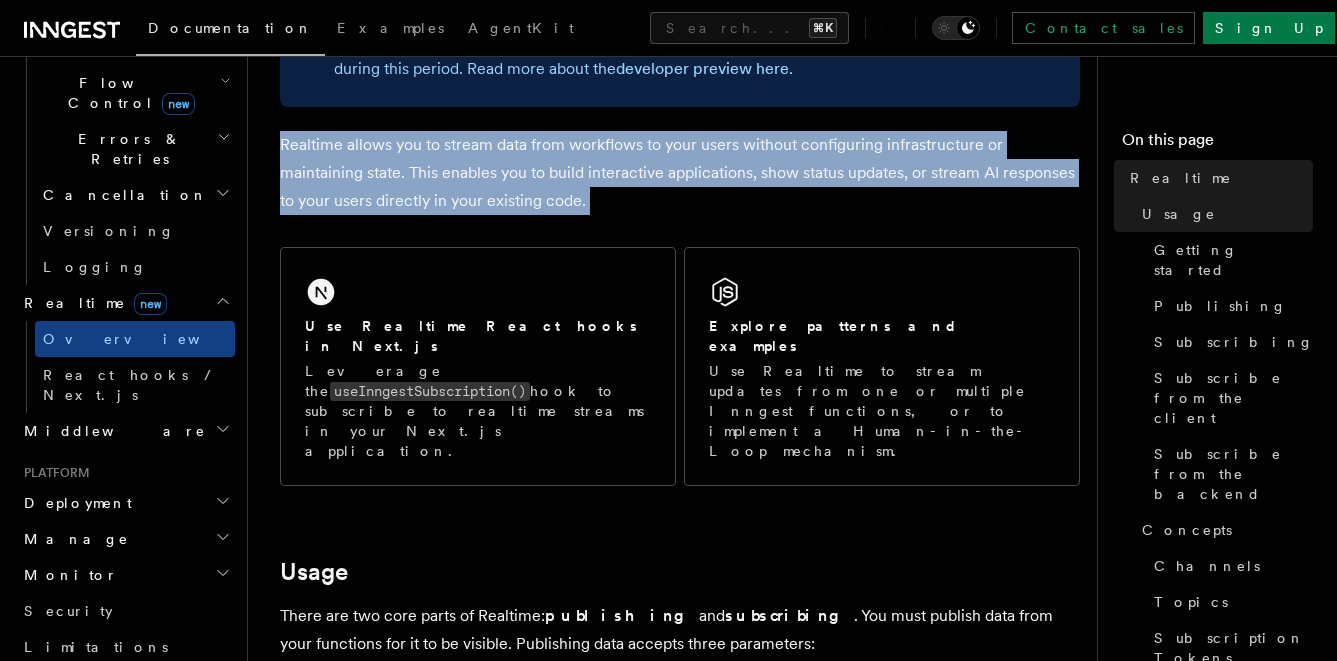 click on "Realtime allows you to stream data from workflows to your users without configuring infrastructure or maintaining state. This enables you to build interactive applications, show status updates, or stream AI responses to your users directly in your existing code." at bounding box center (680, 173) 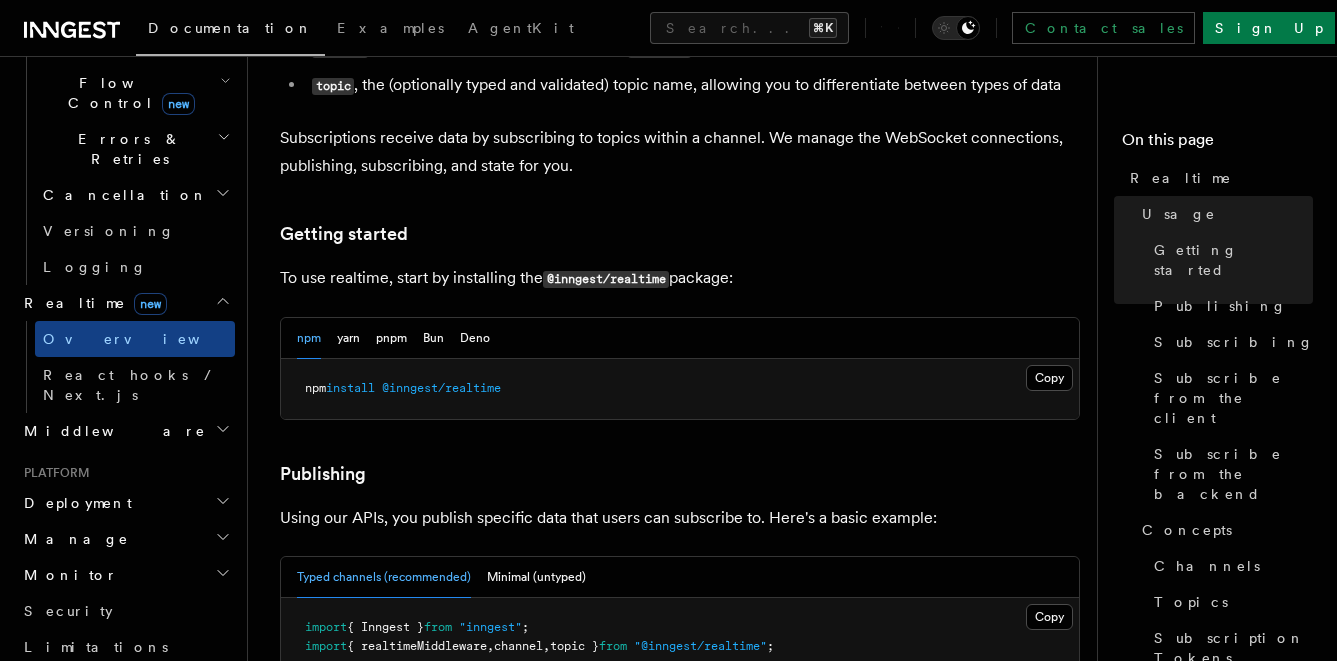 scroll, scrollTop: 889, scrollLeft: 0, axis: vertical 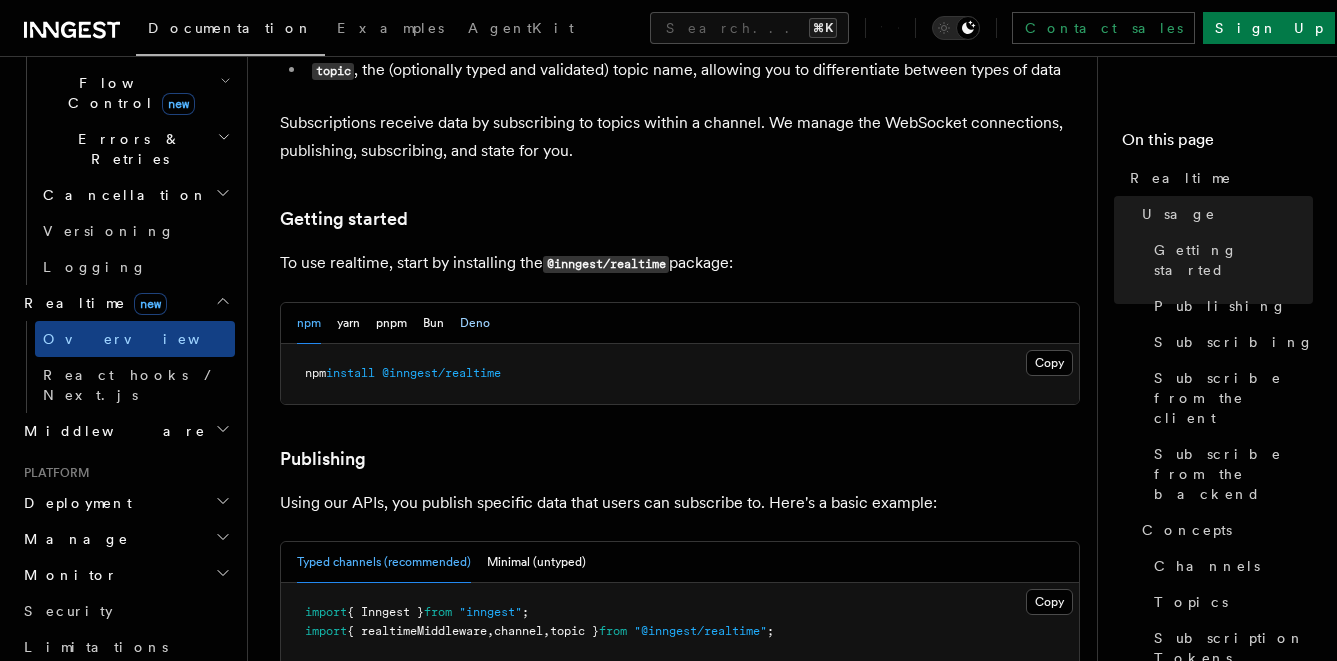 click on "Deno" at bounding box center (475, 323) 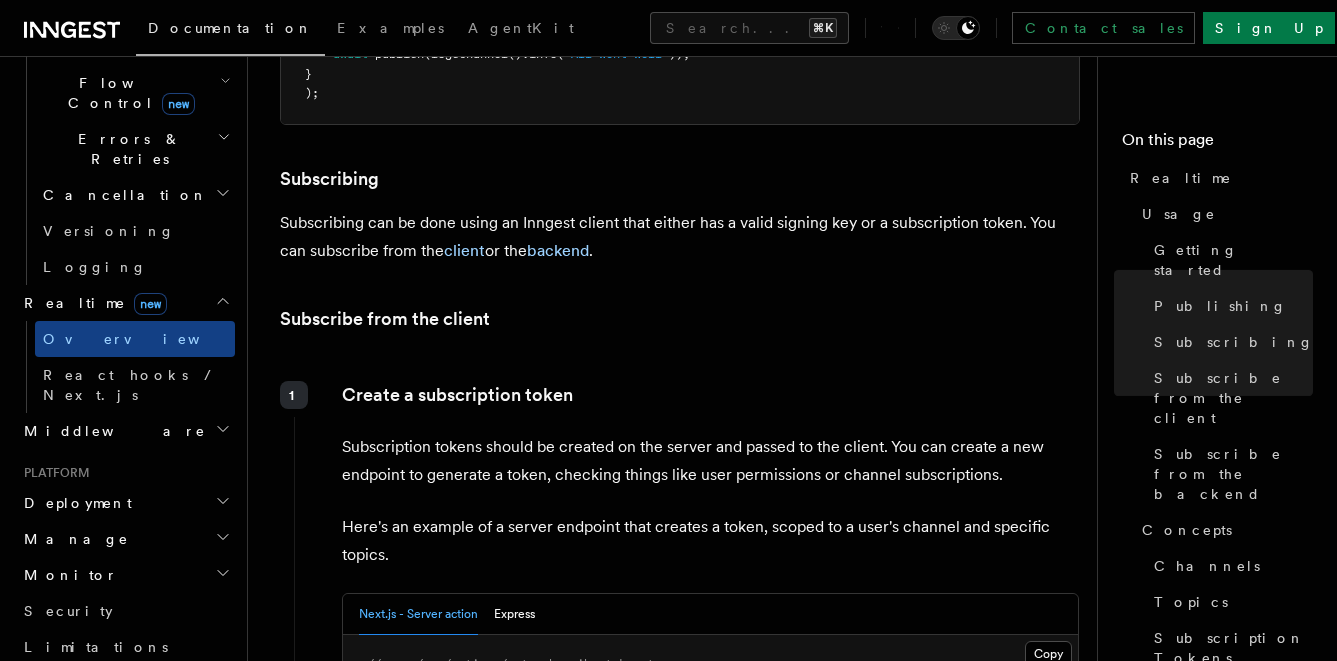 scroll, scrollTop: 2360, scrollLeft: 0, axis: vertical 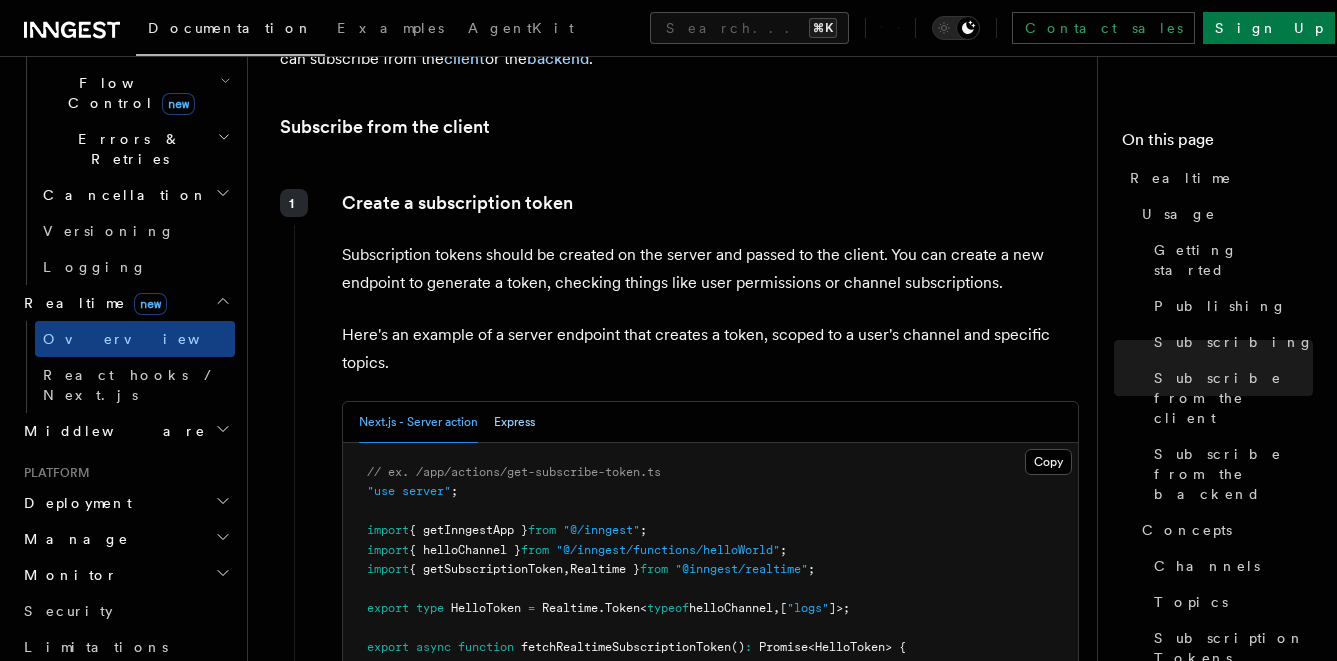 click on "Express" at bounding box center [514, 422] 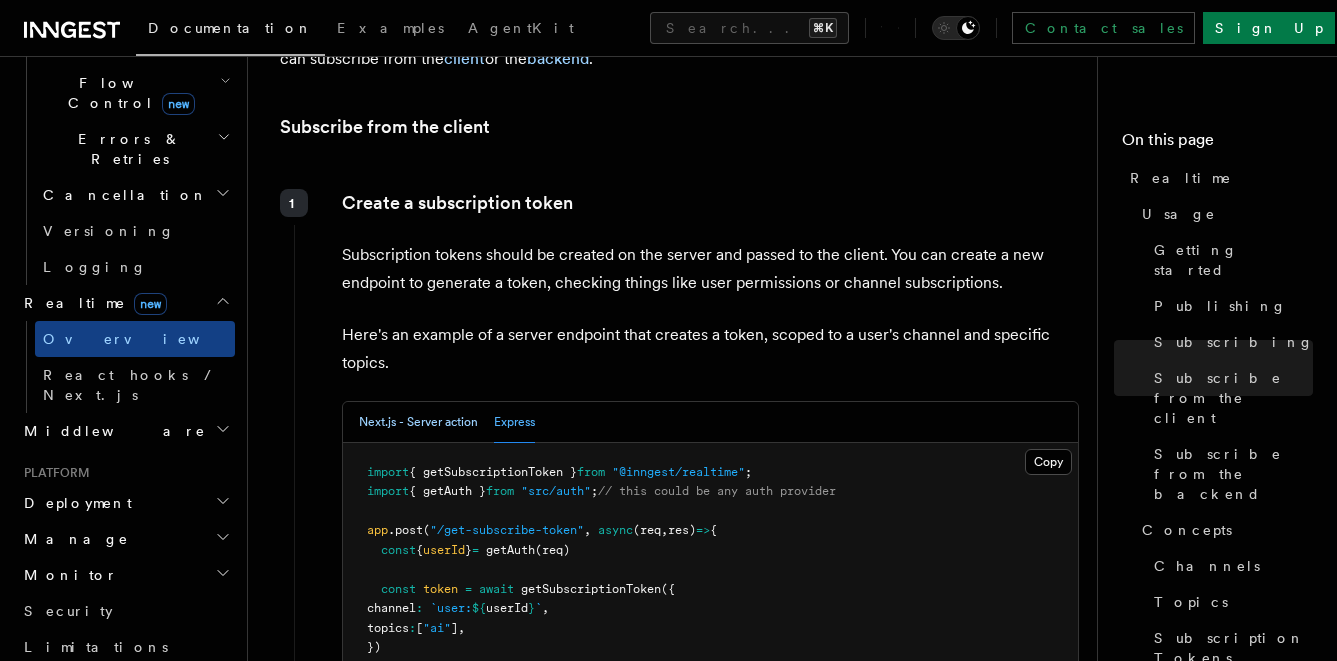 click on "Next.js - Server action" at bounding box center [418, 422] 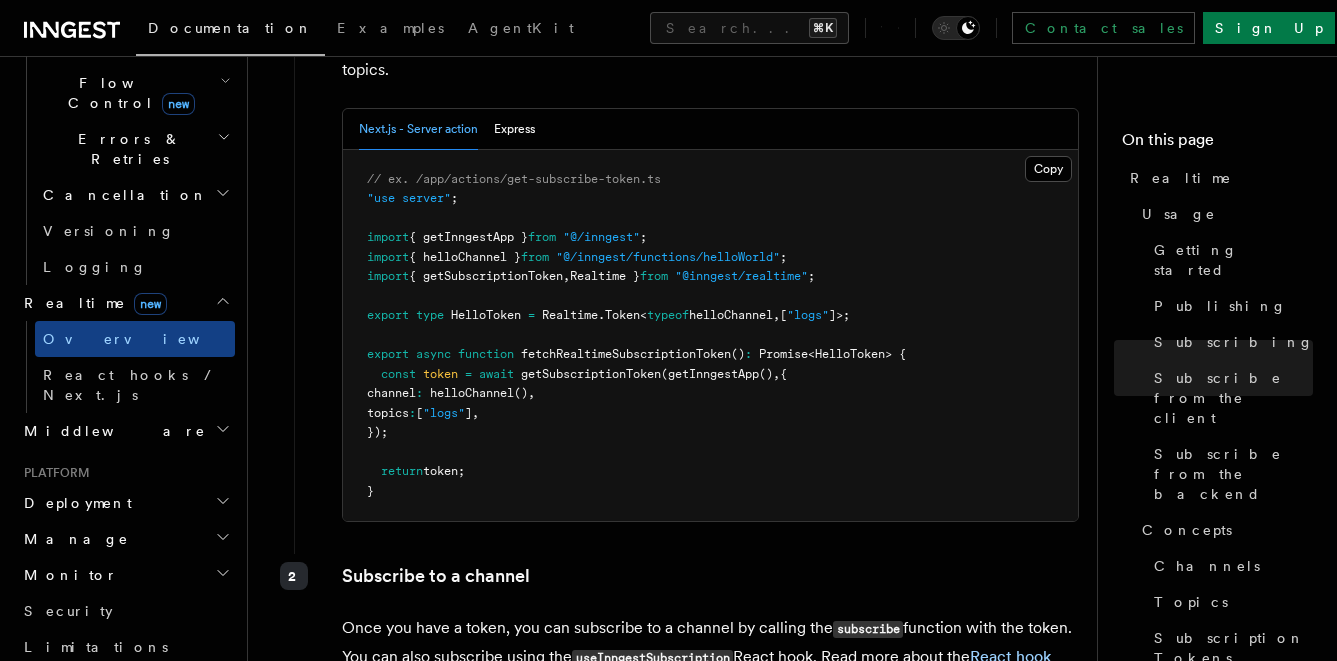 scroll, scrollTop: 2616, scrollLeft: 0, axis: vertical 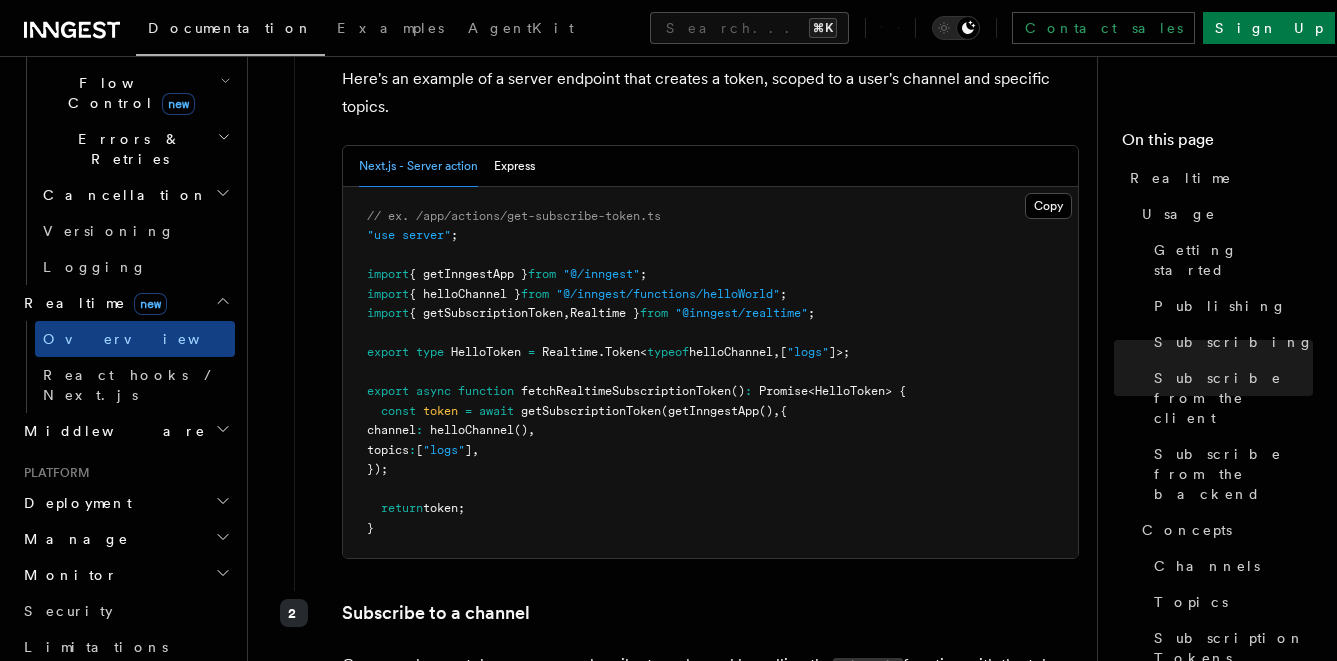 click on "Next.js - Server action Express" at bounding box center [447, 166] 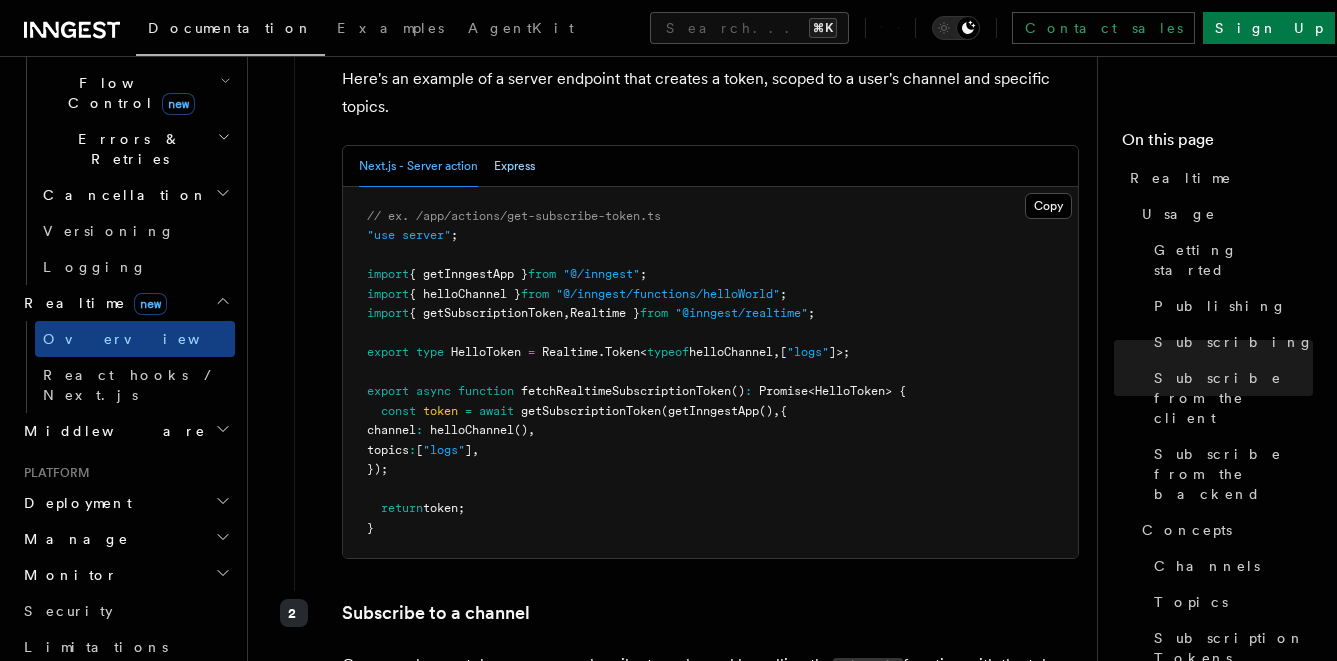 click on "Express" at bounding box center (514, 166) 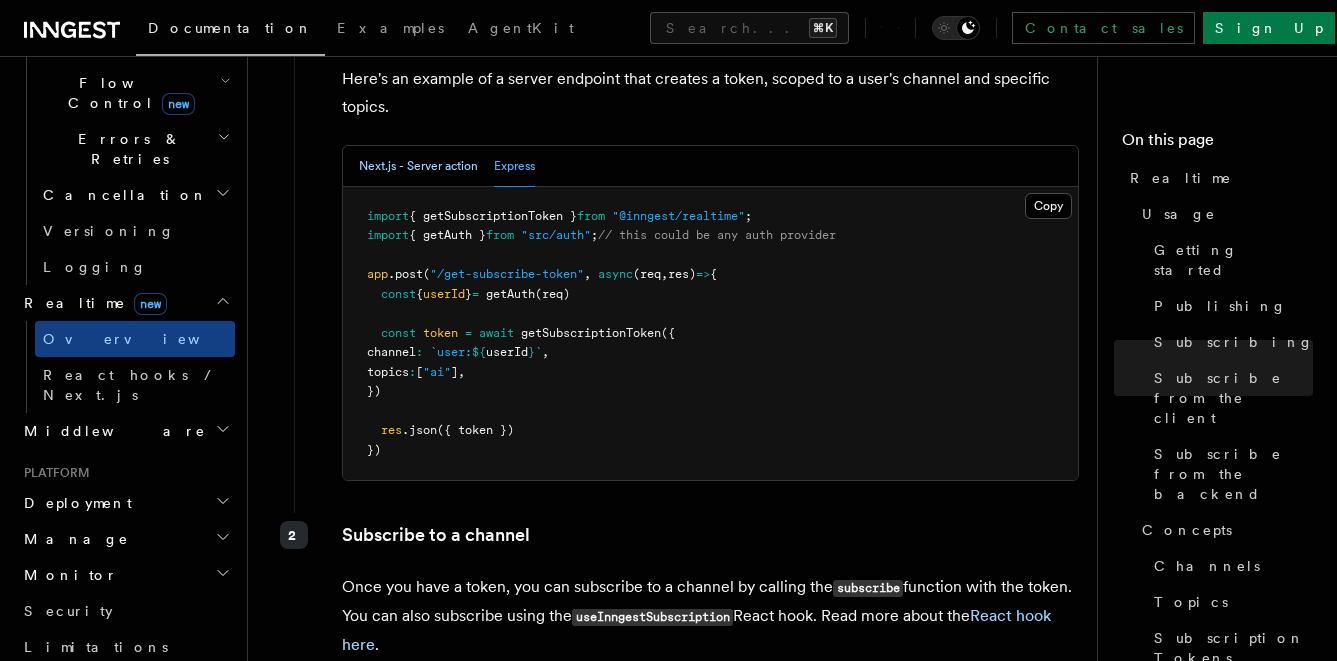 click on "Next.js - Server action" at bounding box center [418, 166] 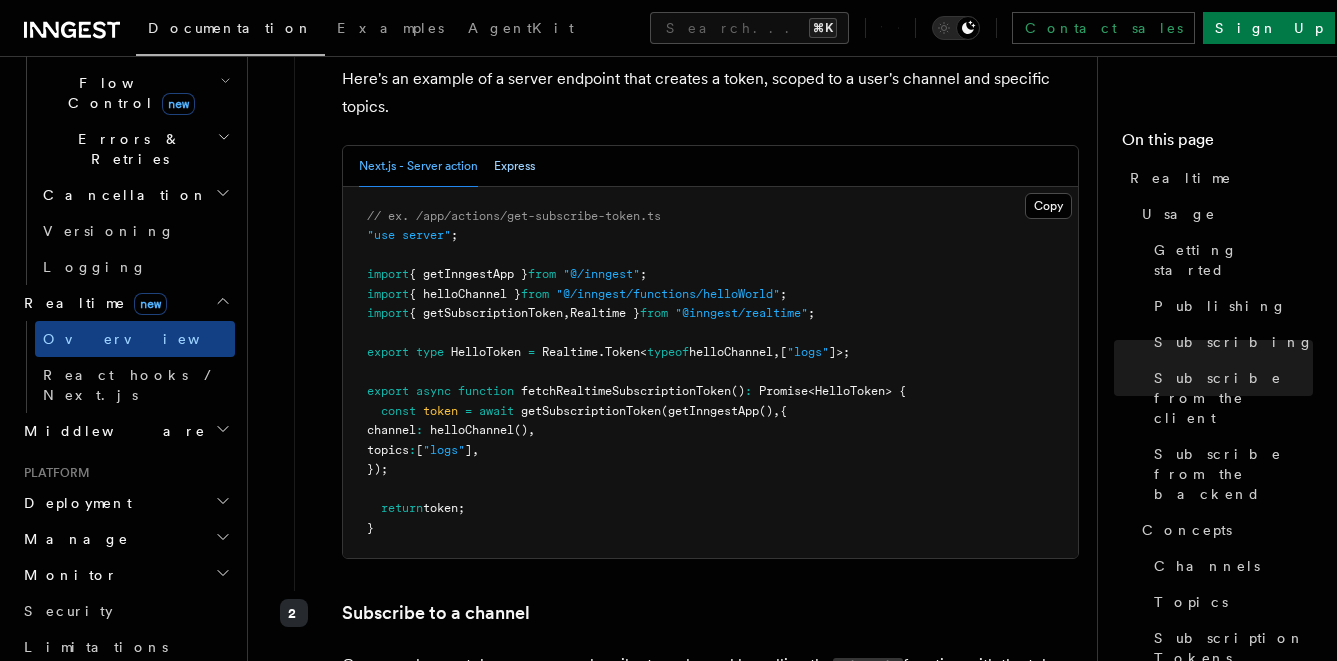 click on "Express" at bounding box center [514, 166] 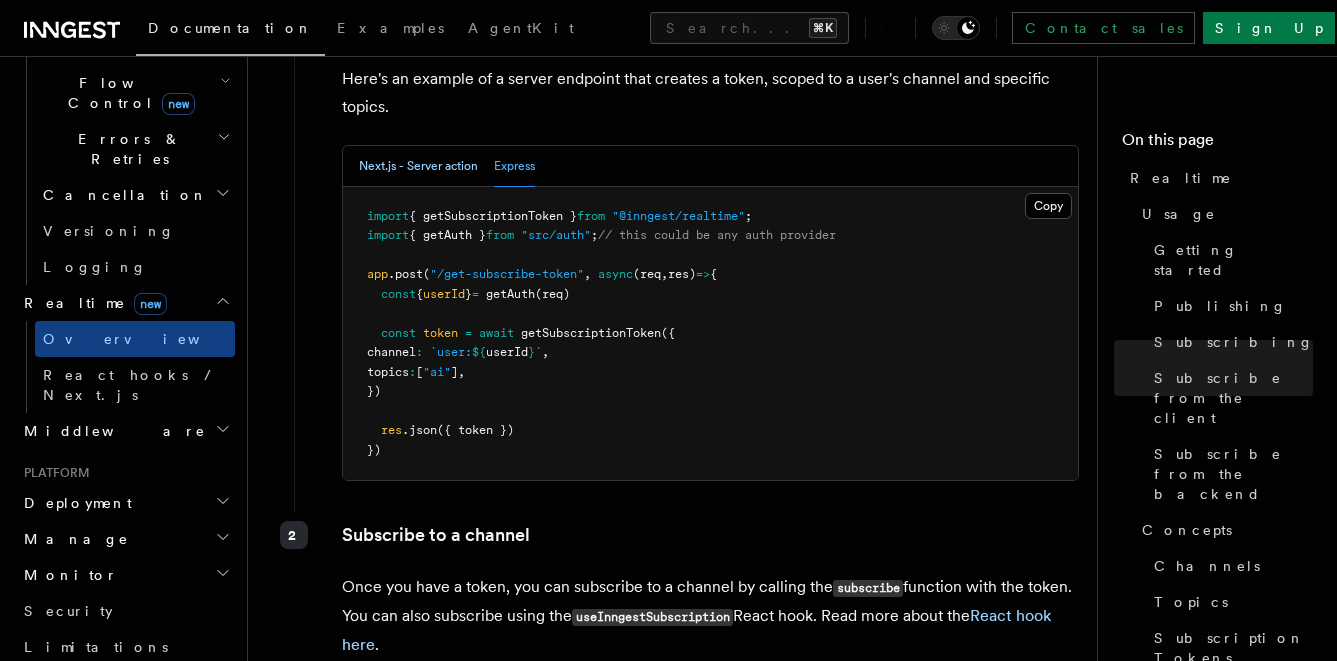 click on "Next.js - Server action" at bounding box center [418, 166] 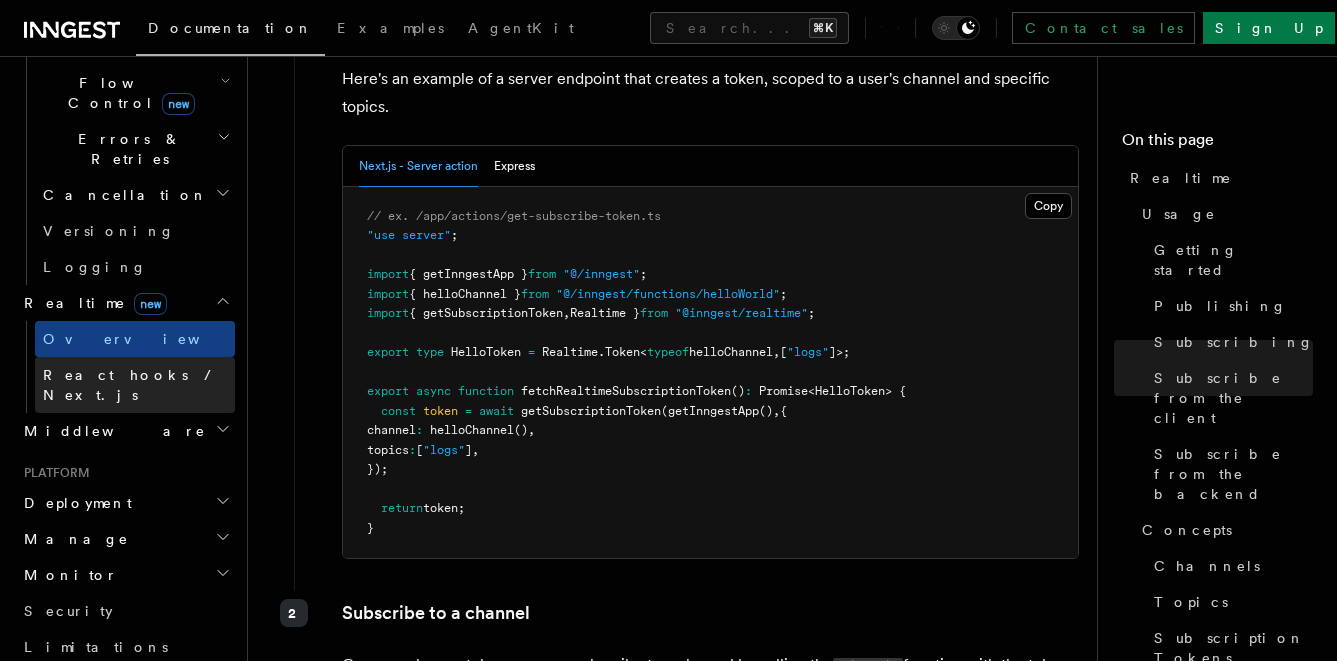 click on "React hooks / Next.js" at bounding box center (131, 385) 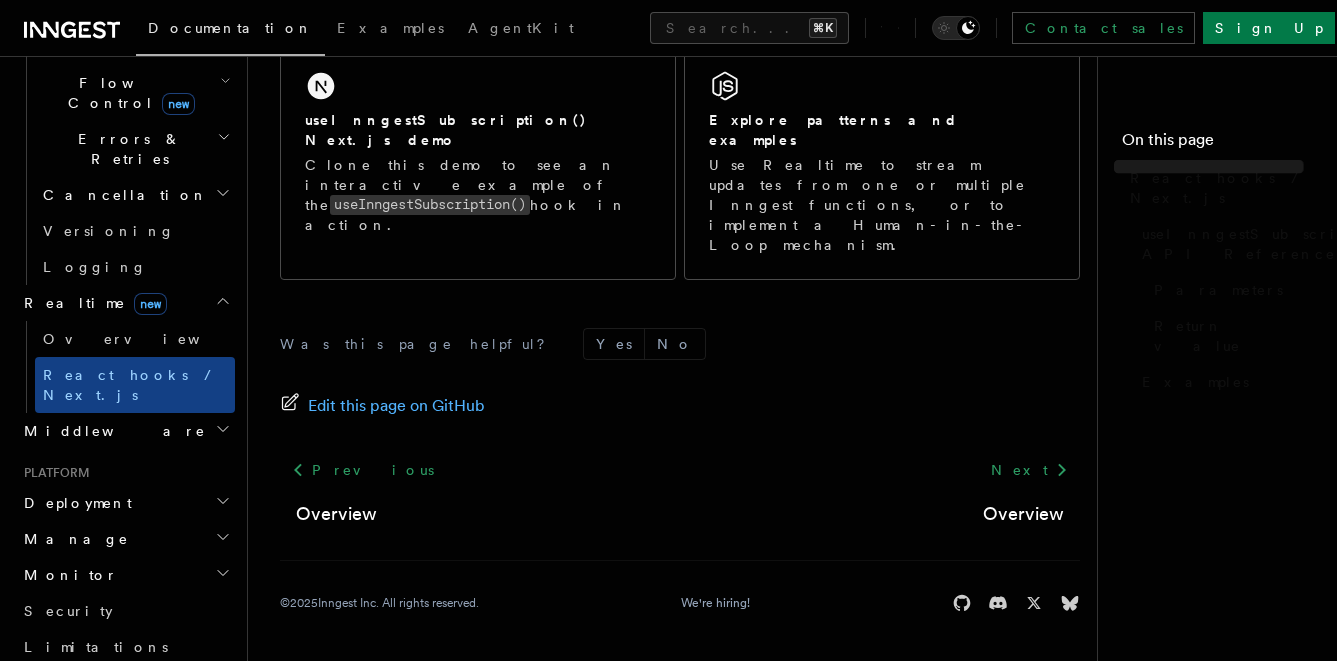 scroll, scrollTop: 0, scrollLeft: 0, axis: both 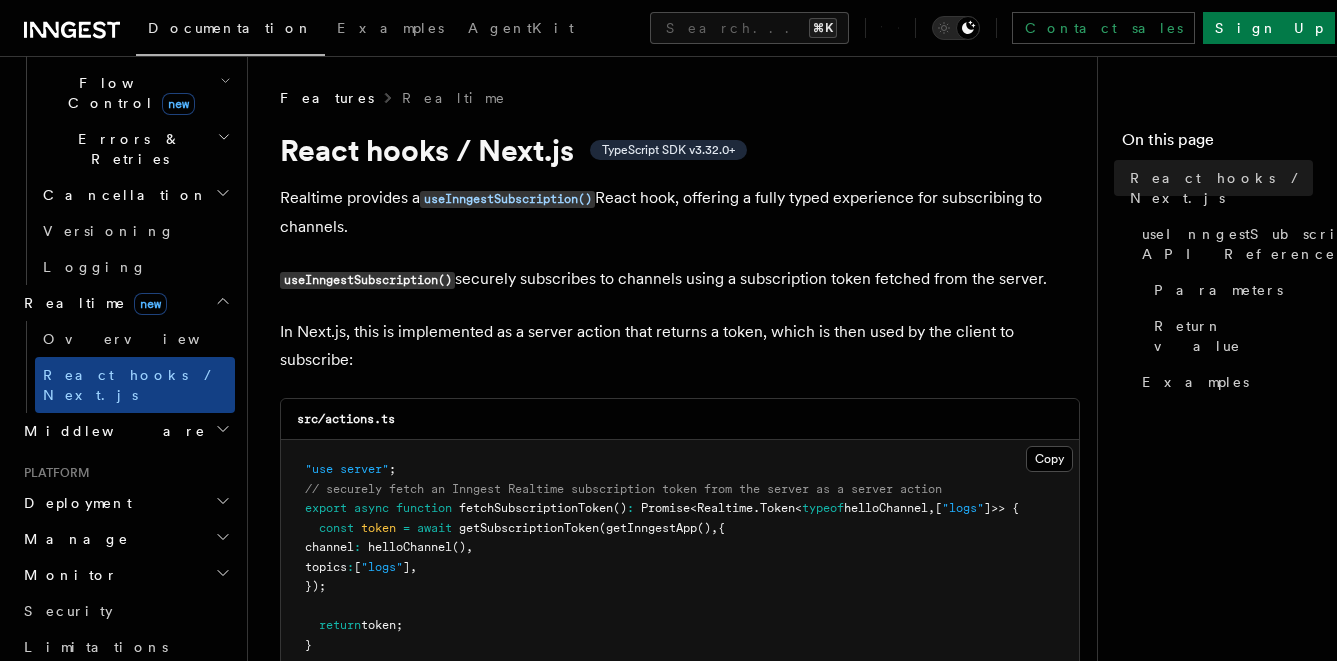 click on "Middleware" at bounding box center (125, 431) 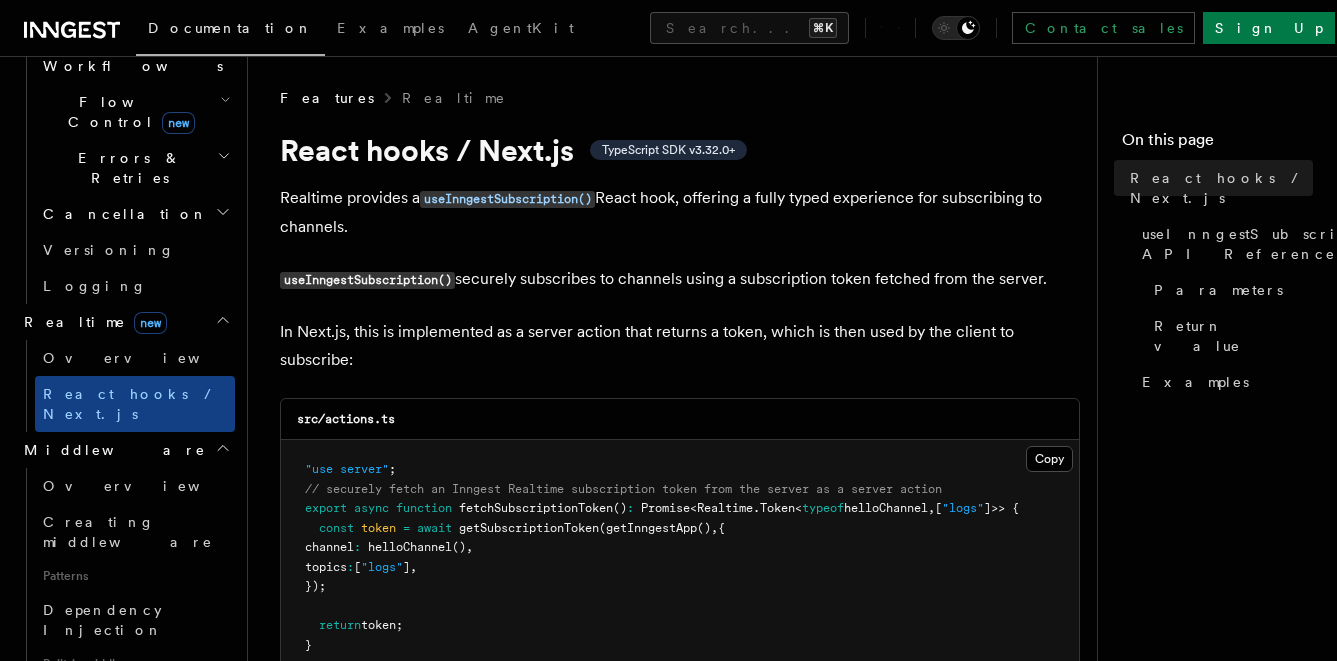 scroll, scrollTop: 619, scrollLeft: 0, axis: vertical 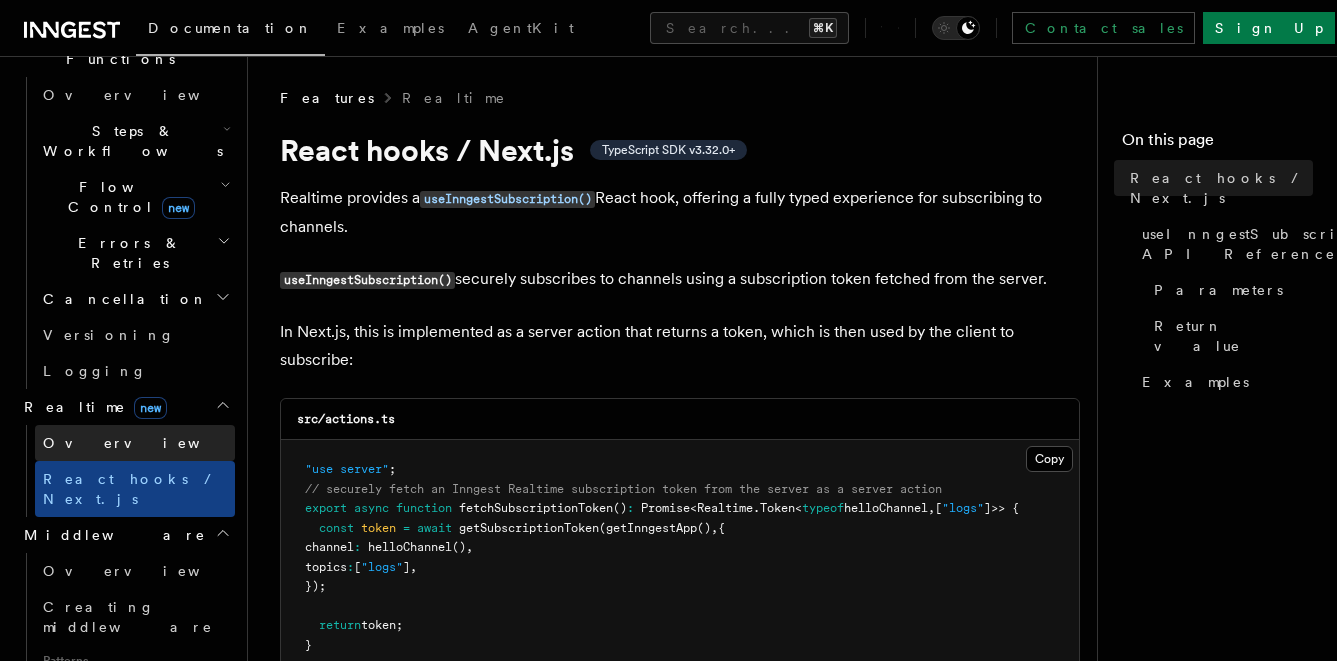 click on "Overview" at bounding box center [135, 443] 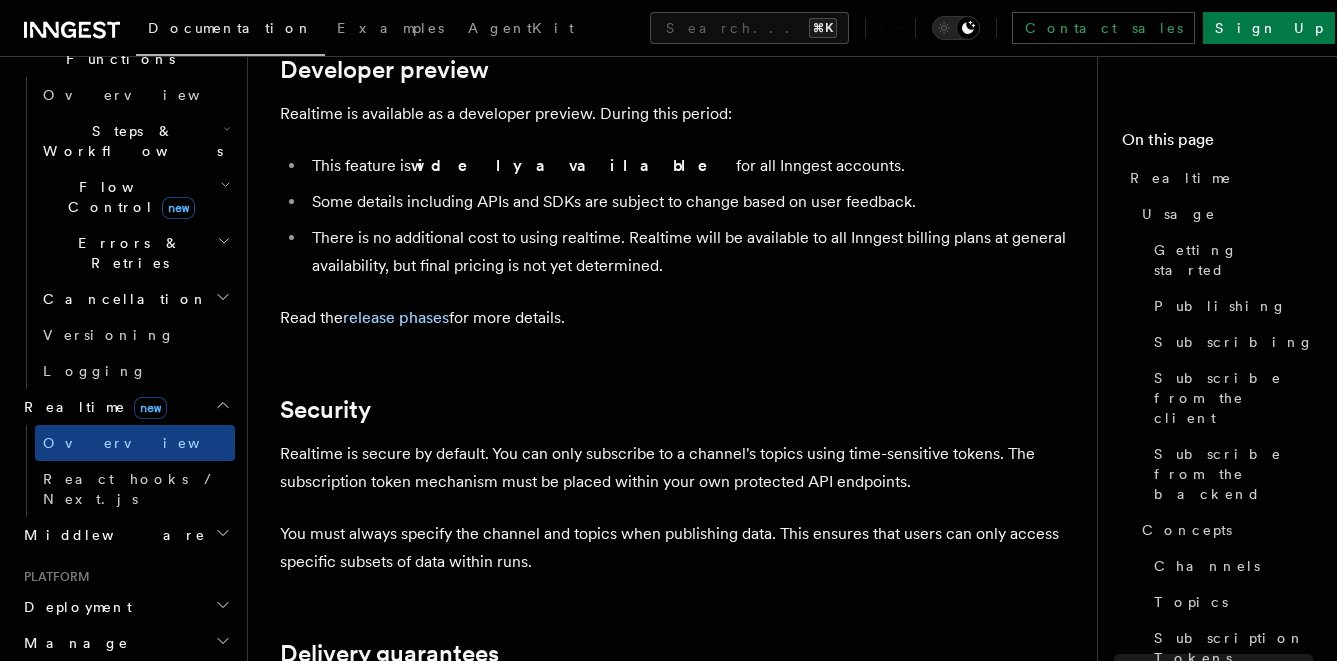 scroll, scrollTop: 6547, scrollLeft: 0, axis: vertical 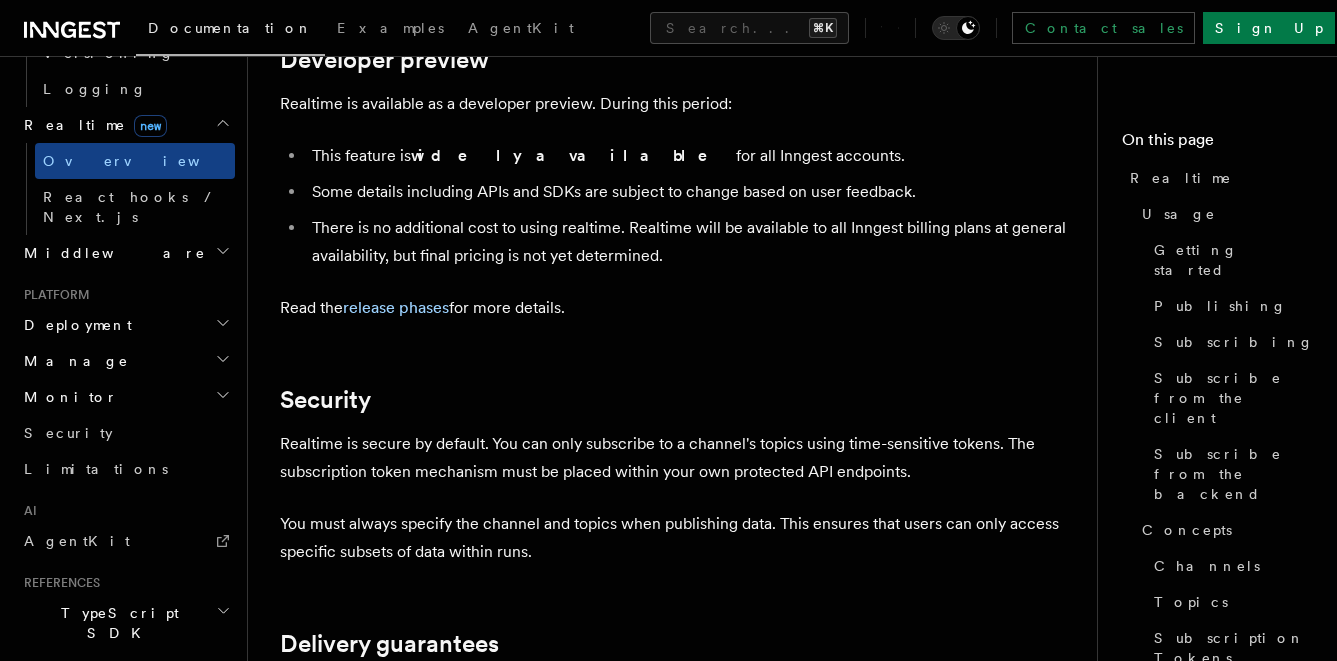 click on "Python SDK" at bounding box center [125, 669] 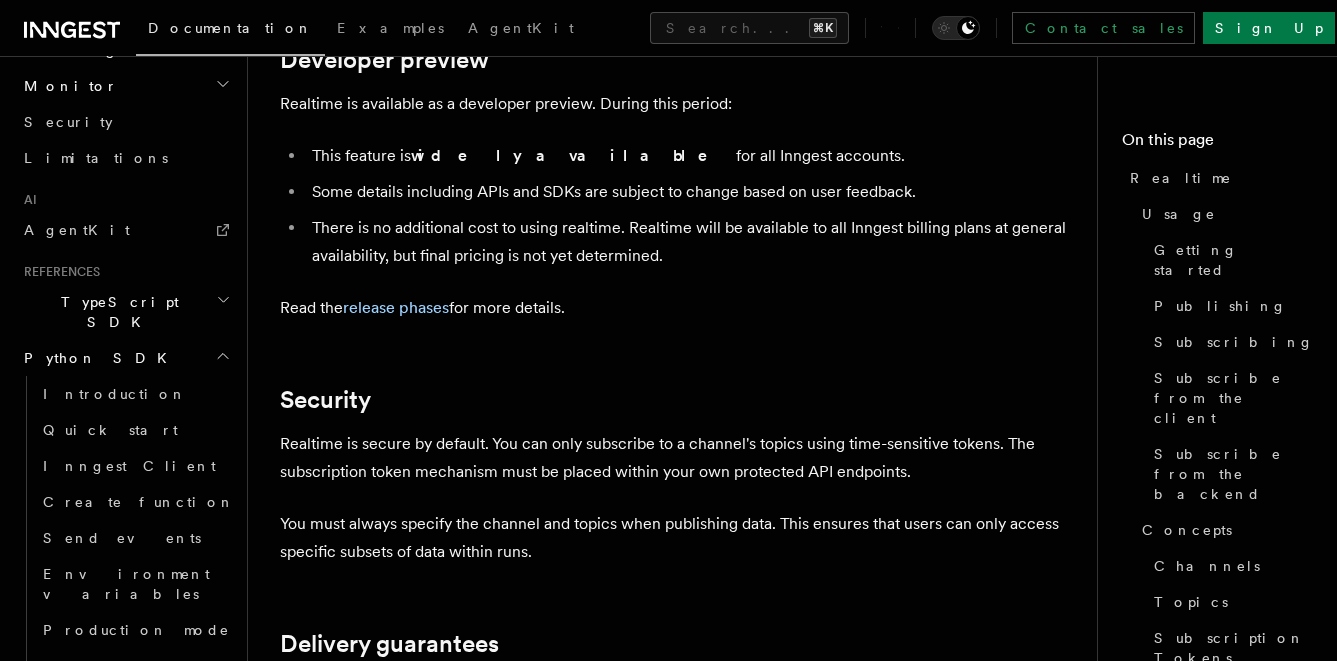 scroll, scrollTop: 1256, scrollLeft: 0, axis: vertical 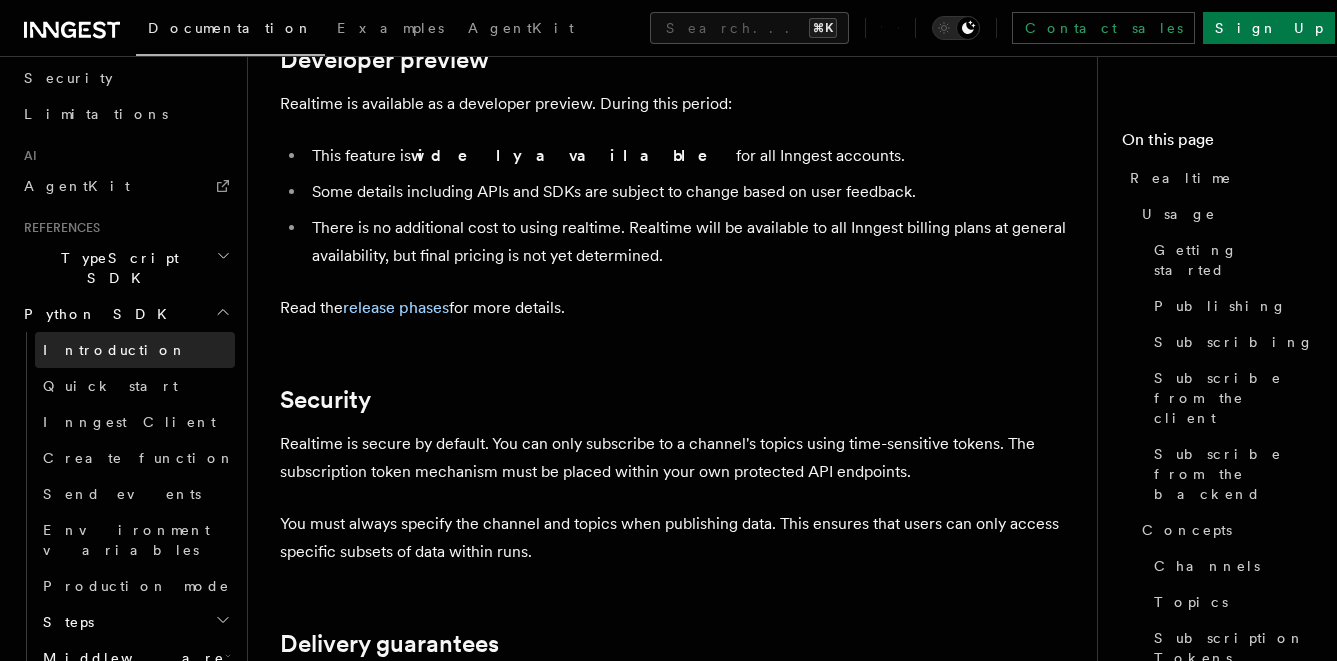 click on "Introduction" at bounding box center (115, 350) 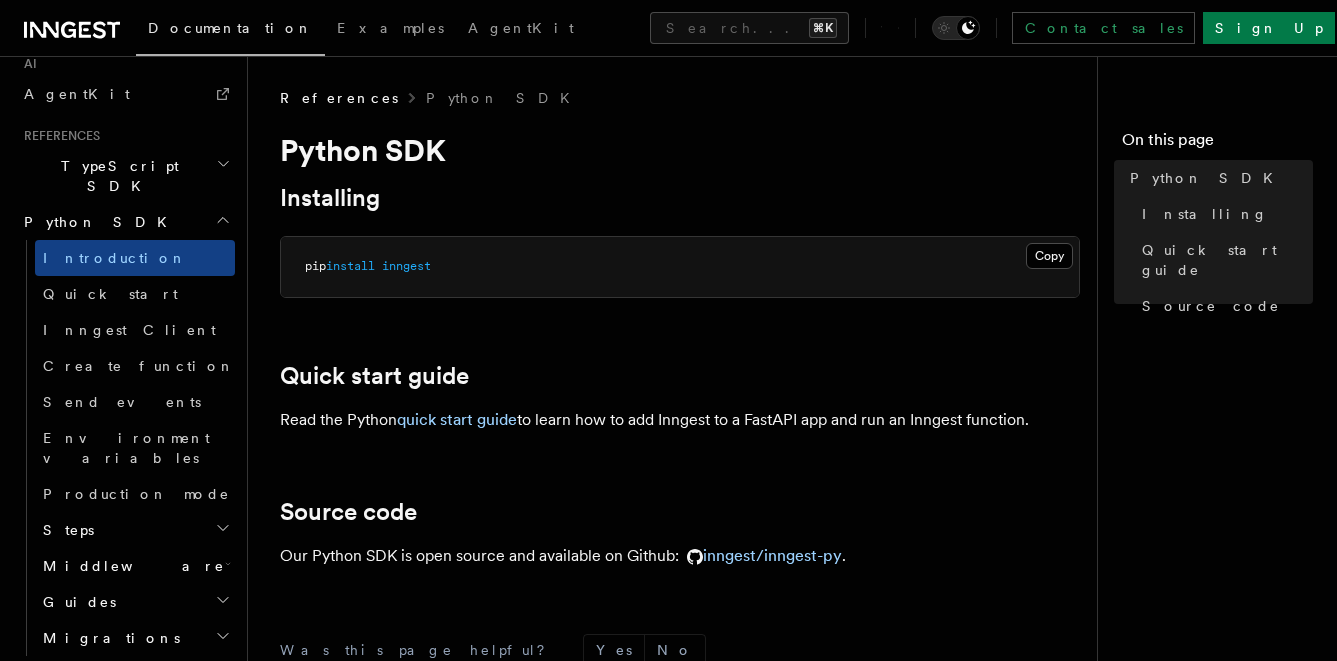 scroll, scrollTop: 1335, scrollLeft: 0, axis: vertical 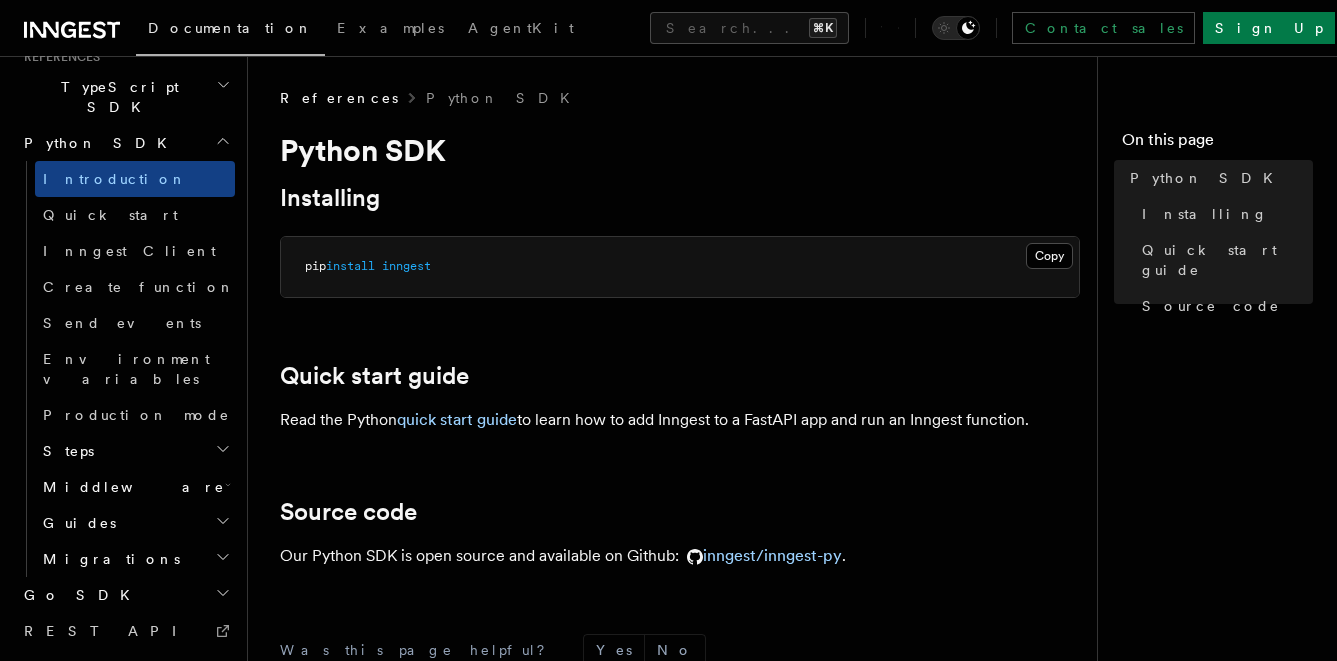 click on "FAQ" at bounding box center (125, 779) 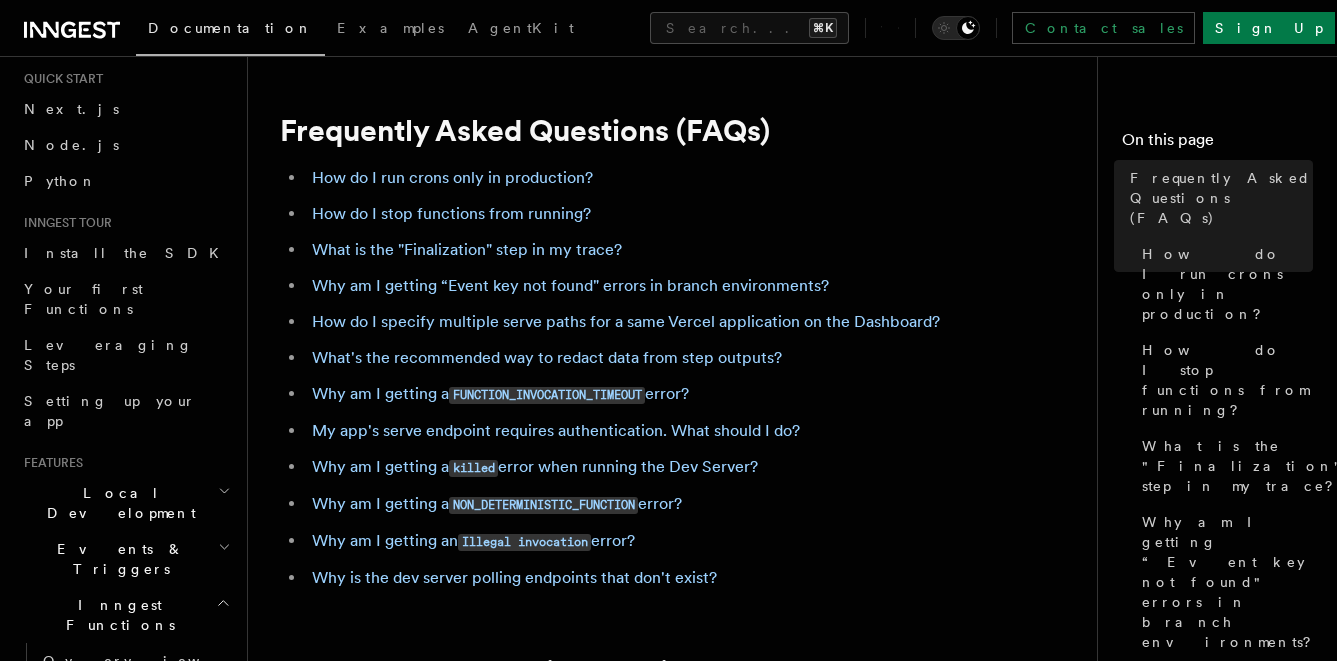 scroll, scrollTop: 0, scrollLeft: 0, axis: both 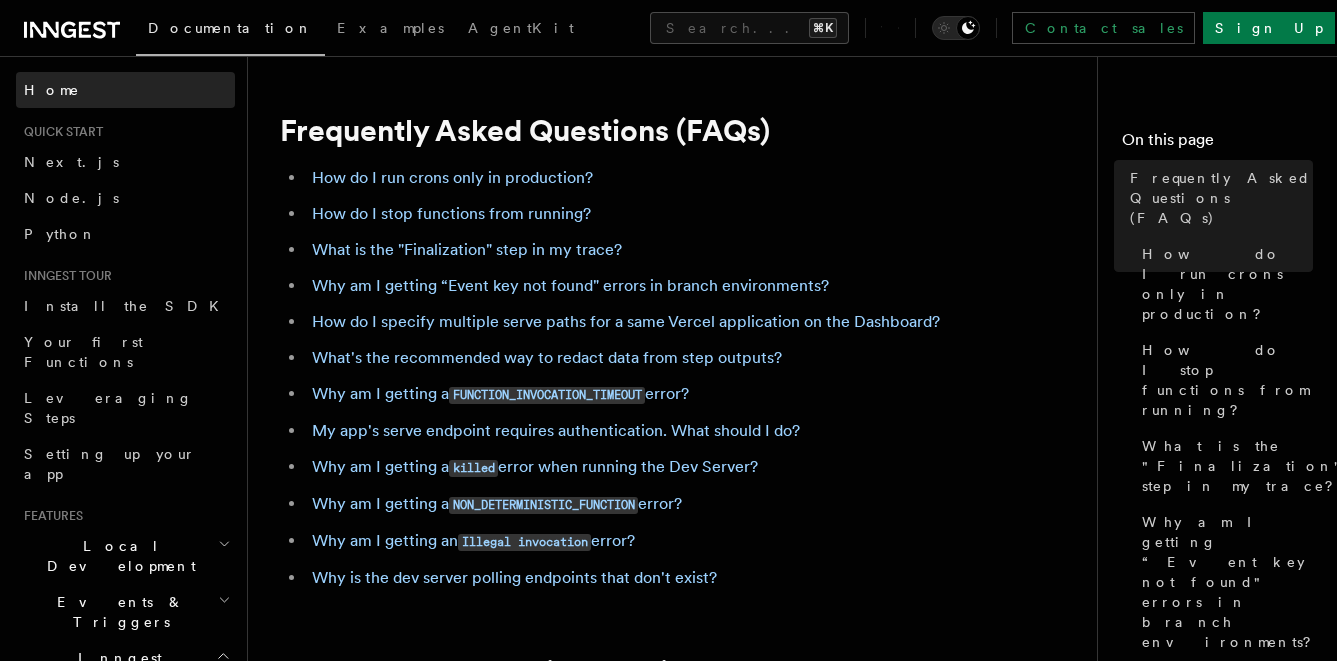 click on "Home" at bounding box center [125, 90] 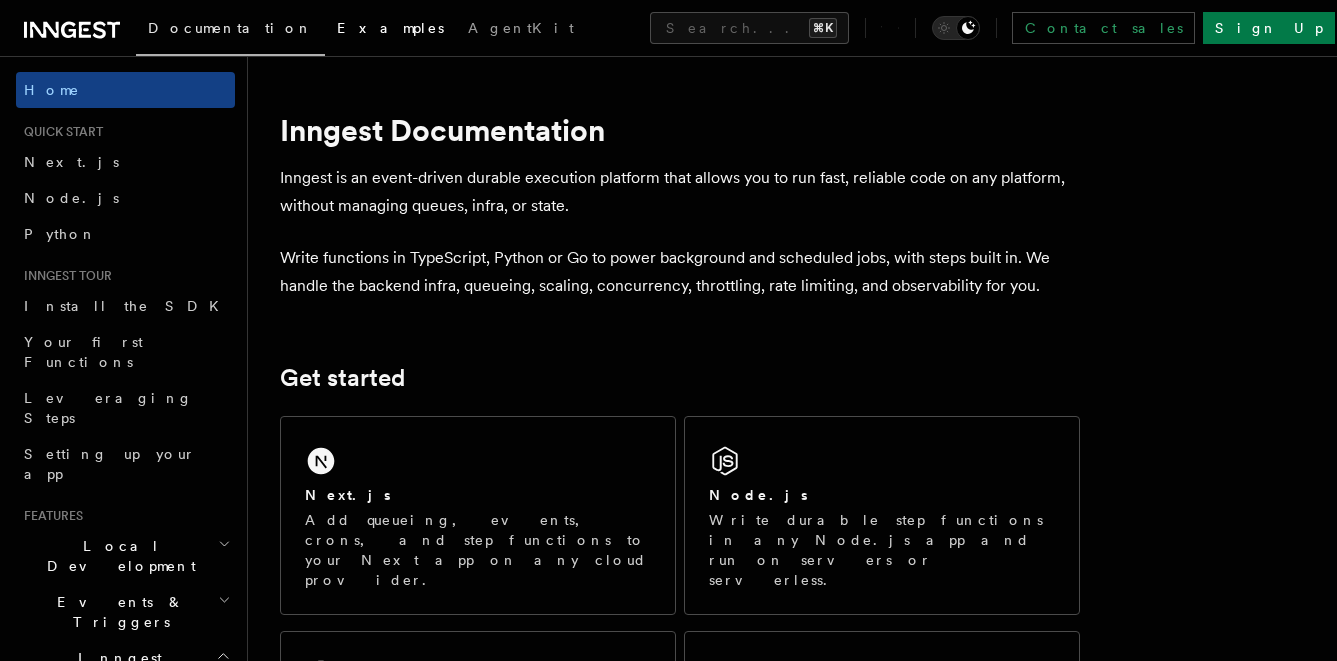 click on "Examples" at bounding box center [390, 28] 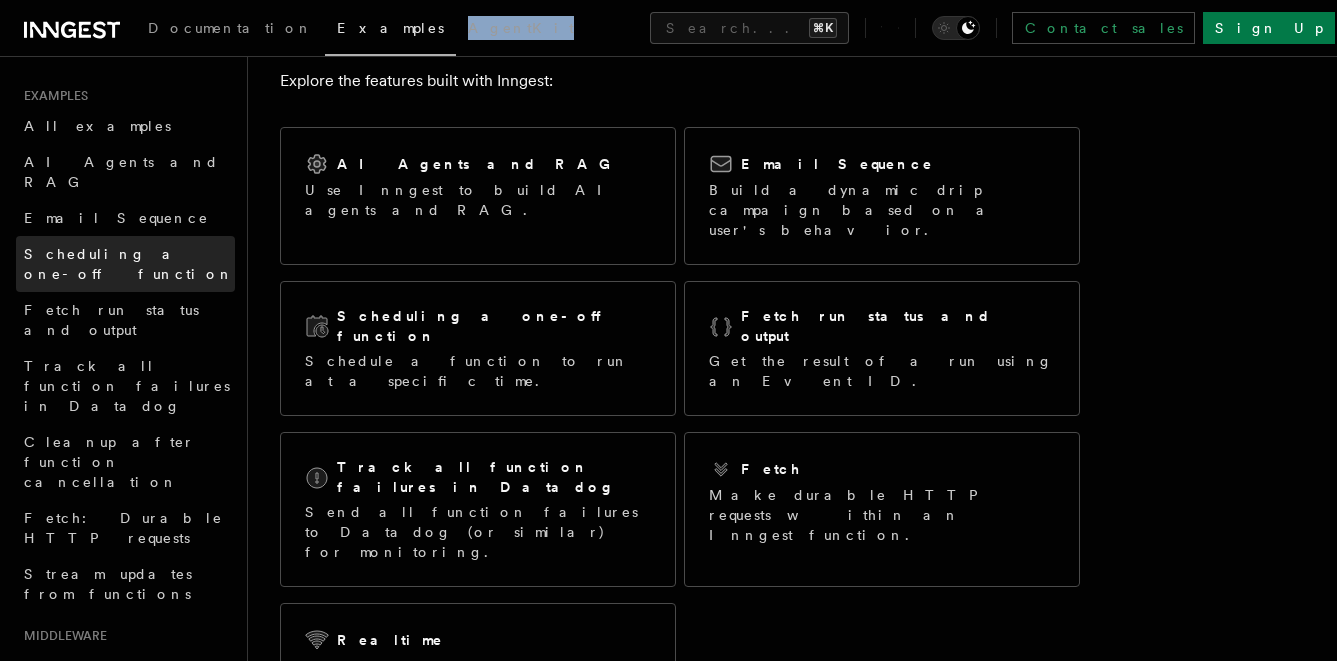 scroll, scrollTop: 0, scrollLeft: 0, axis: both 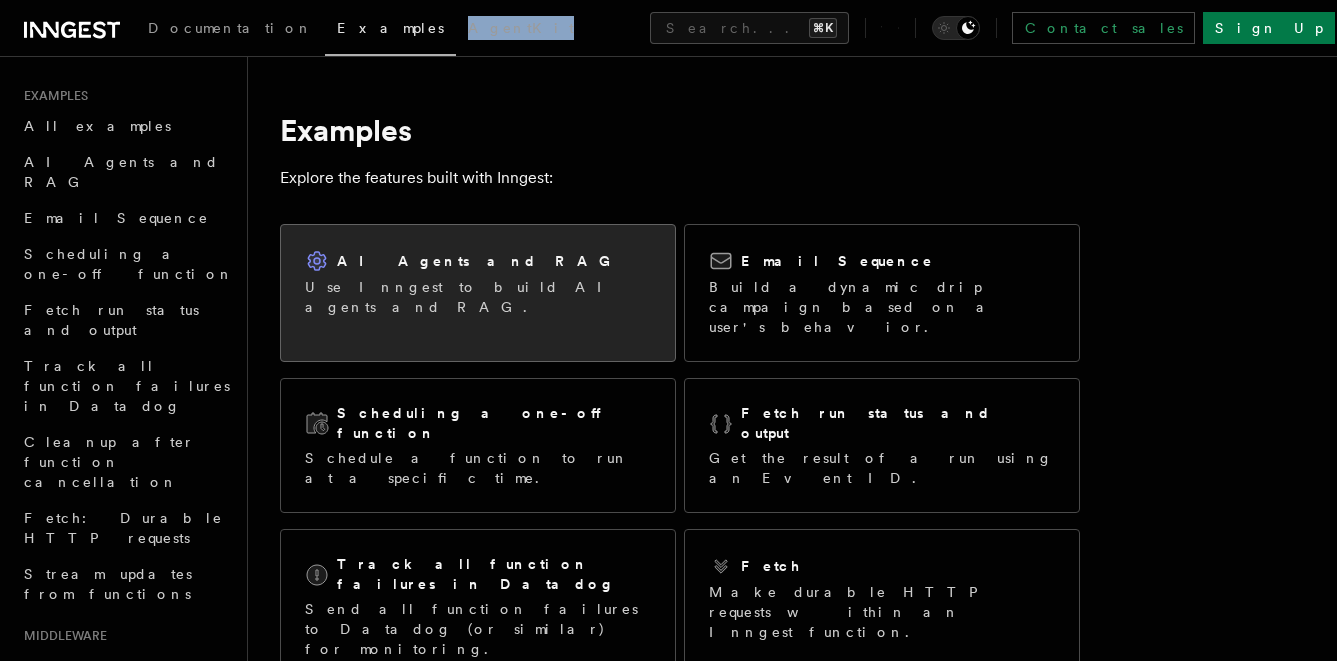 click on "AI Agents and RAG Use Inngest to build AI agents and RAG." at bounding box center [478, 283] 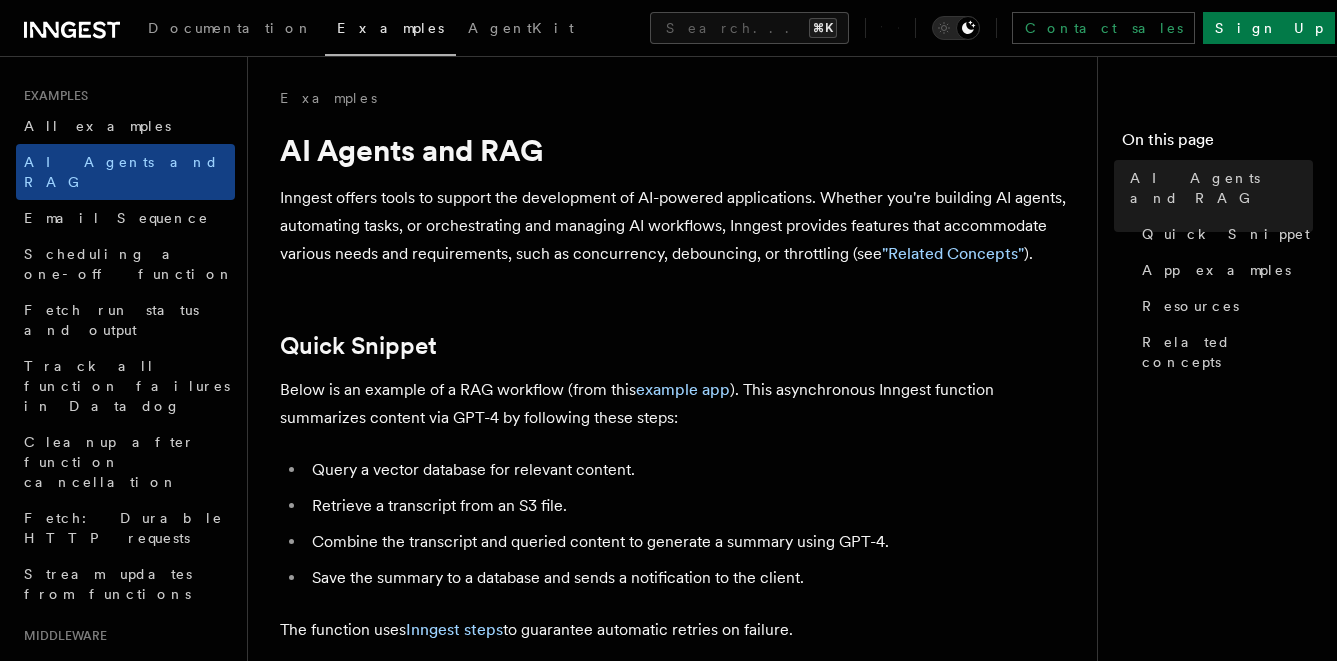 scroll, scrollTop: 110, scrollLeft: 0, axis: vertical 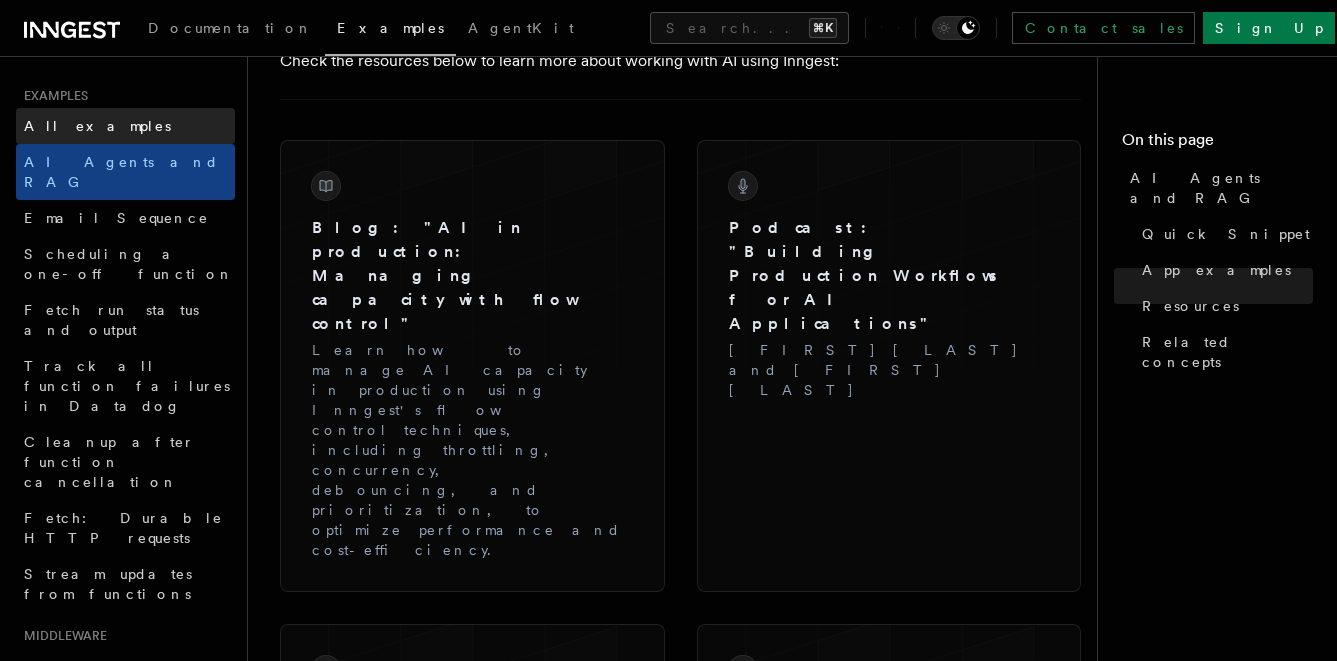 click on "All examples" at bounding box center [125, 126] 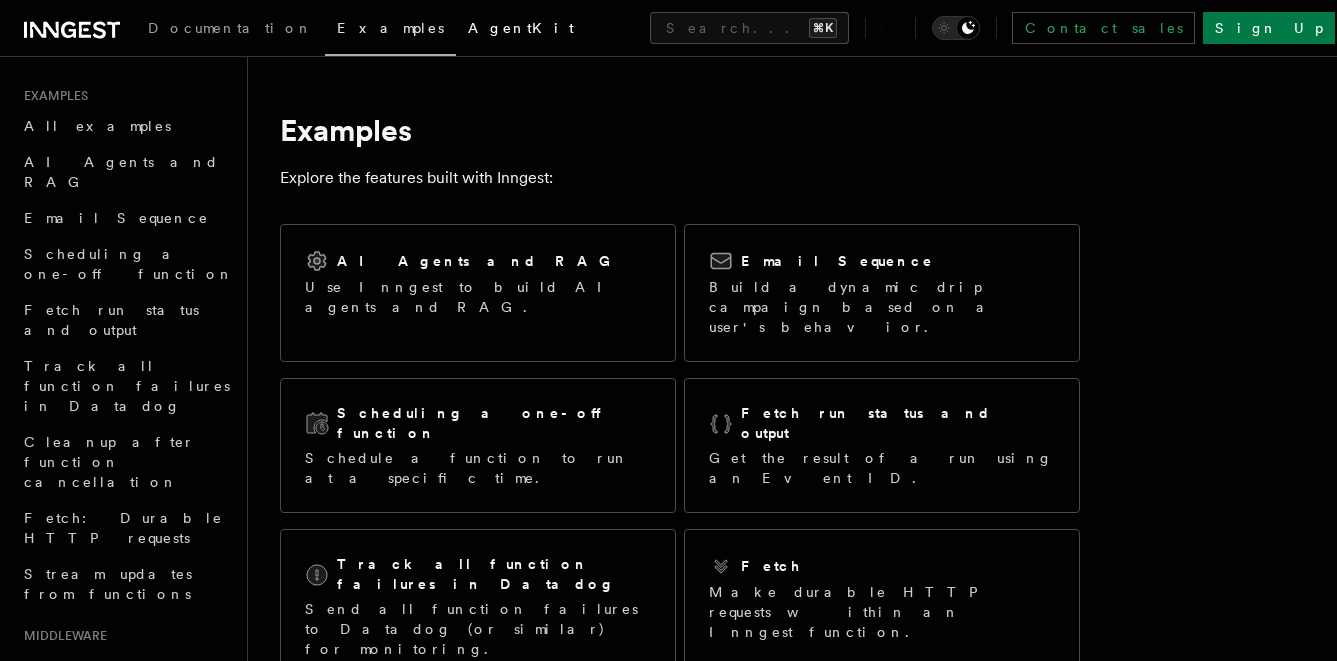 click on "AgentKit" at bounding box center (521, 28) 